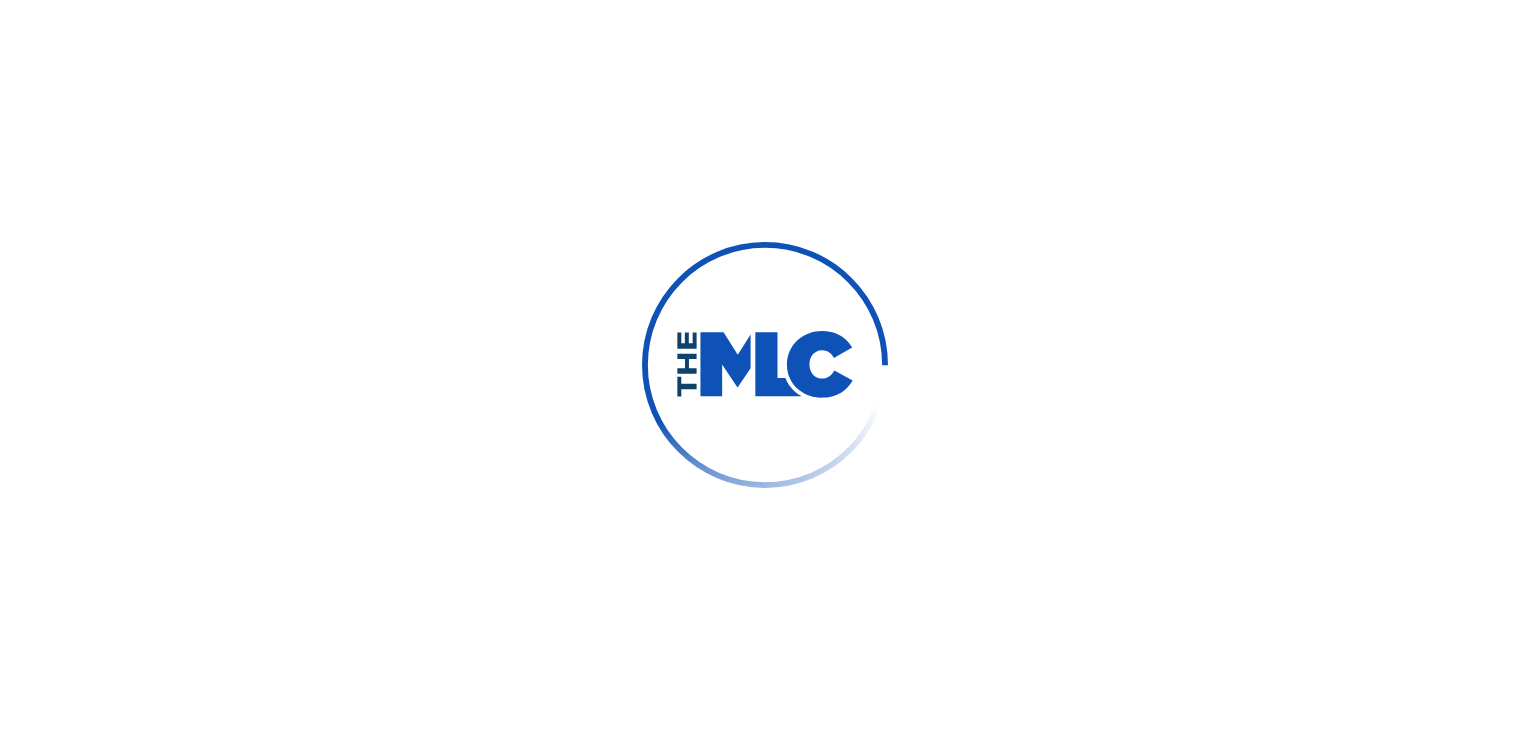 scroll, scrollTop: 0, scrollLeft: 0, axis: both 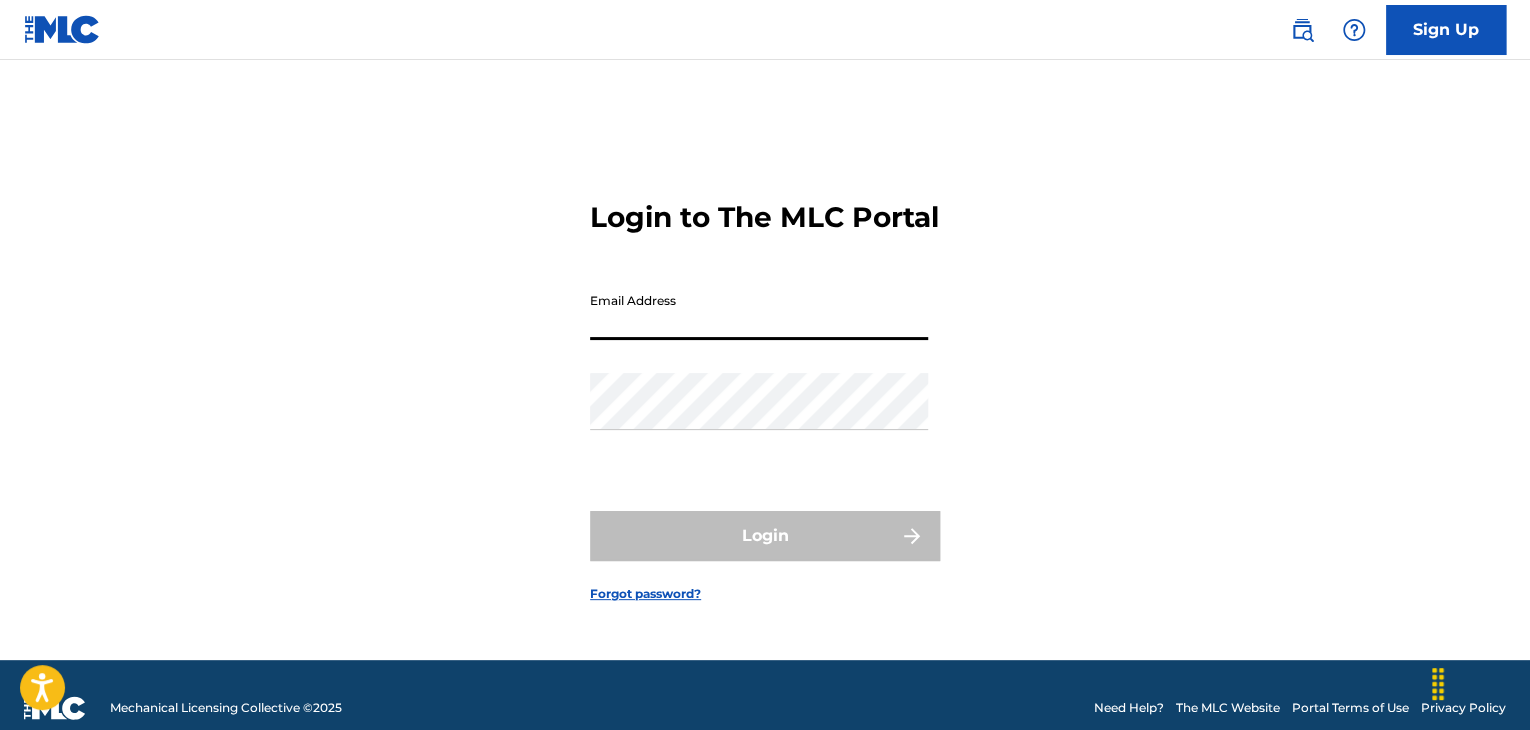 click on "Email Address" at bounding box center [759, 311] 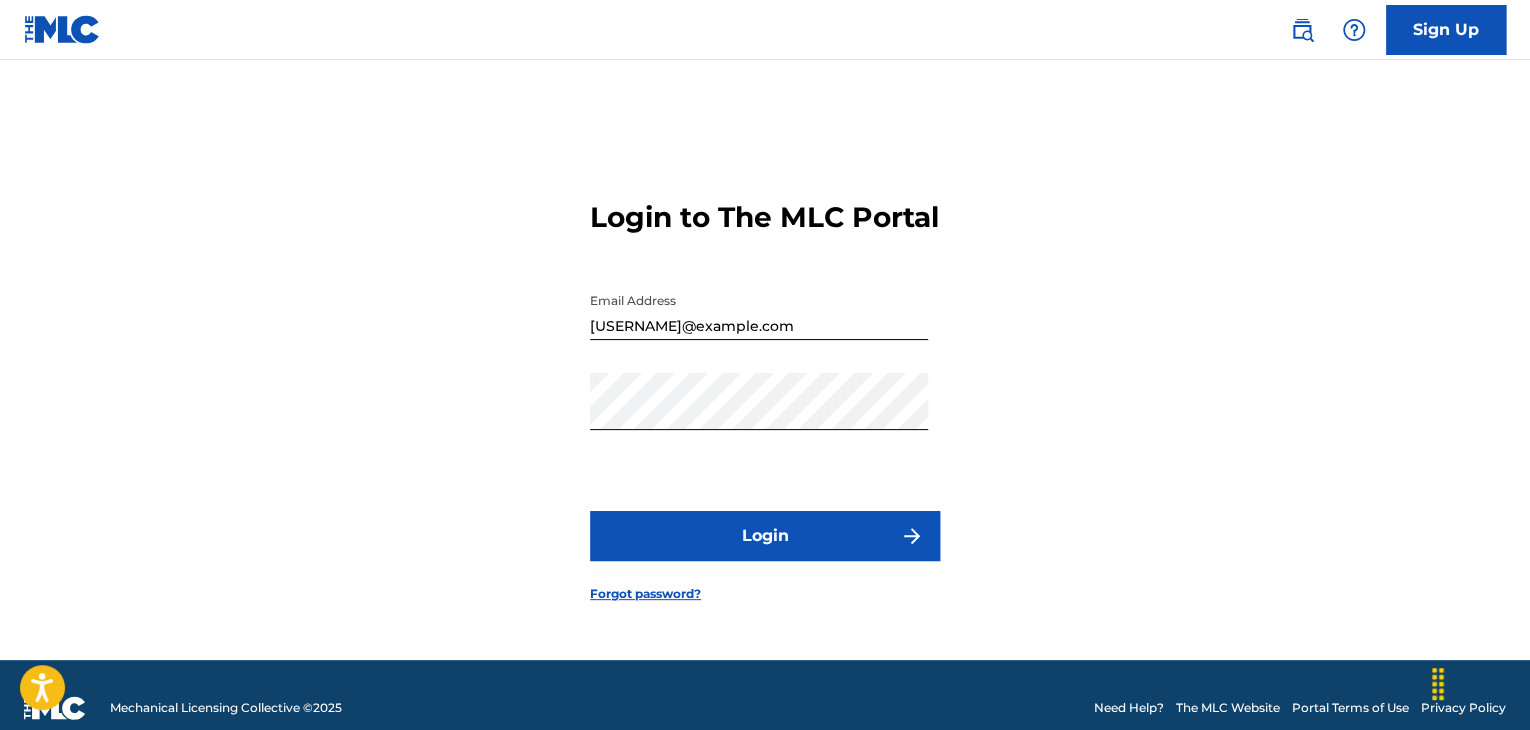 click on "Login" at bounding box center (765, 536) 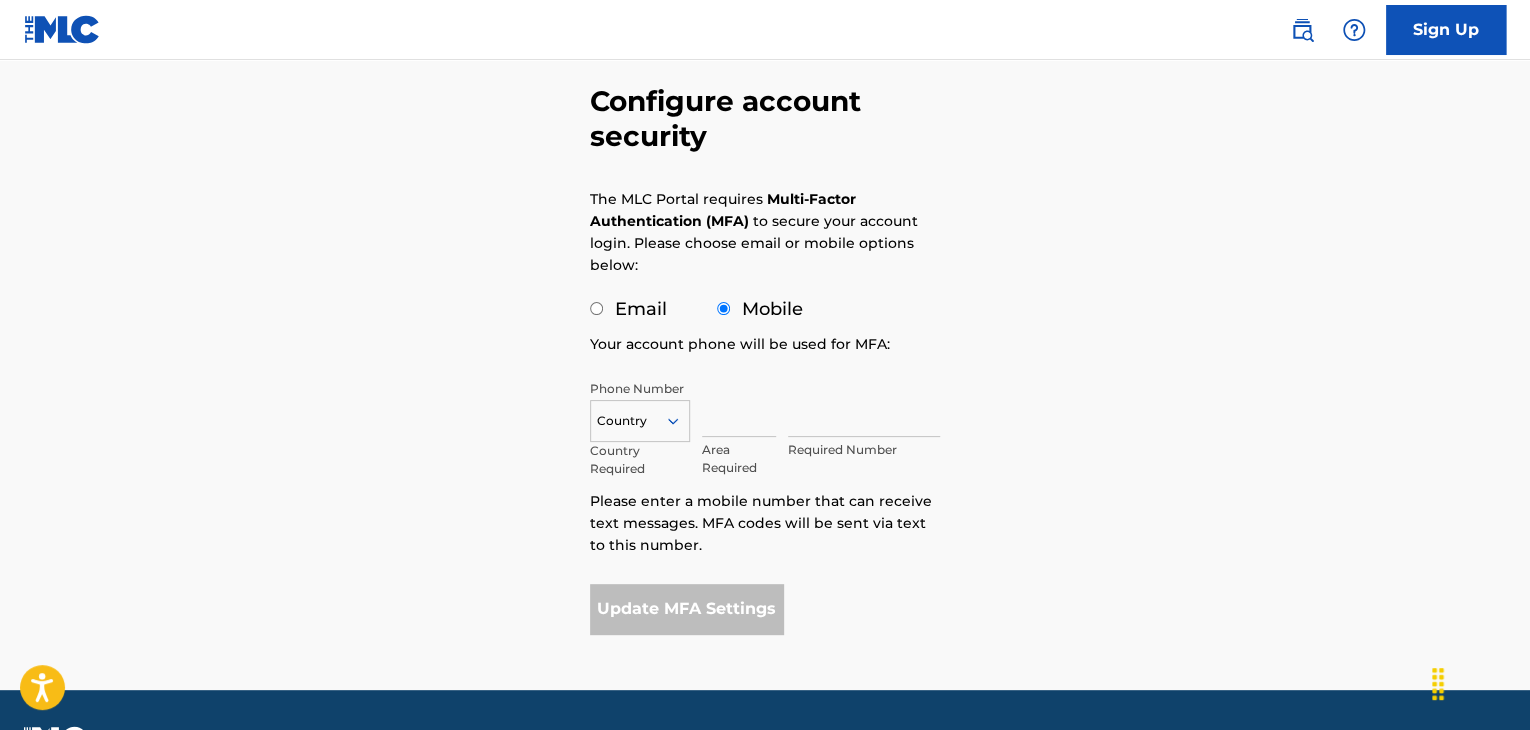 scroll, scrollTop: 144, scrollLeft: 0, axis: vertical 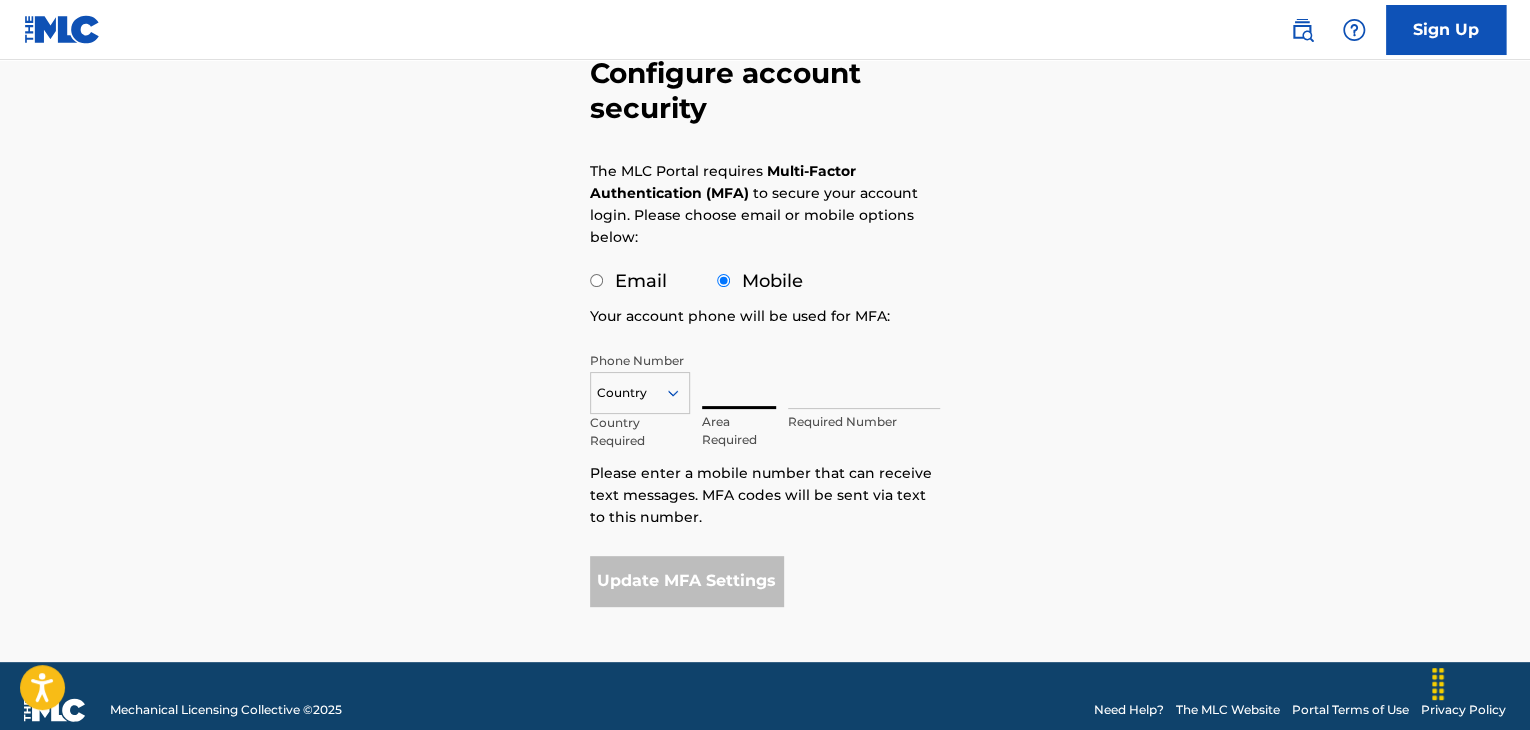click at bounding box center [739, 380] 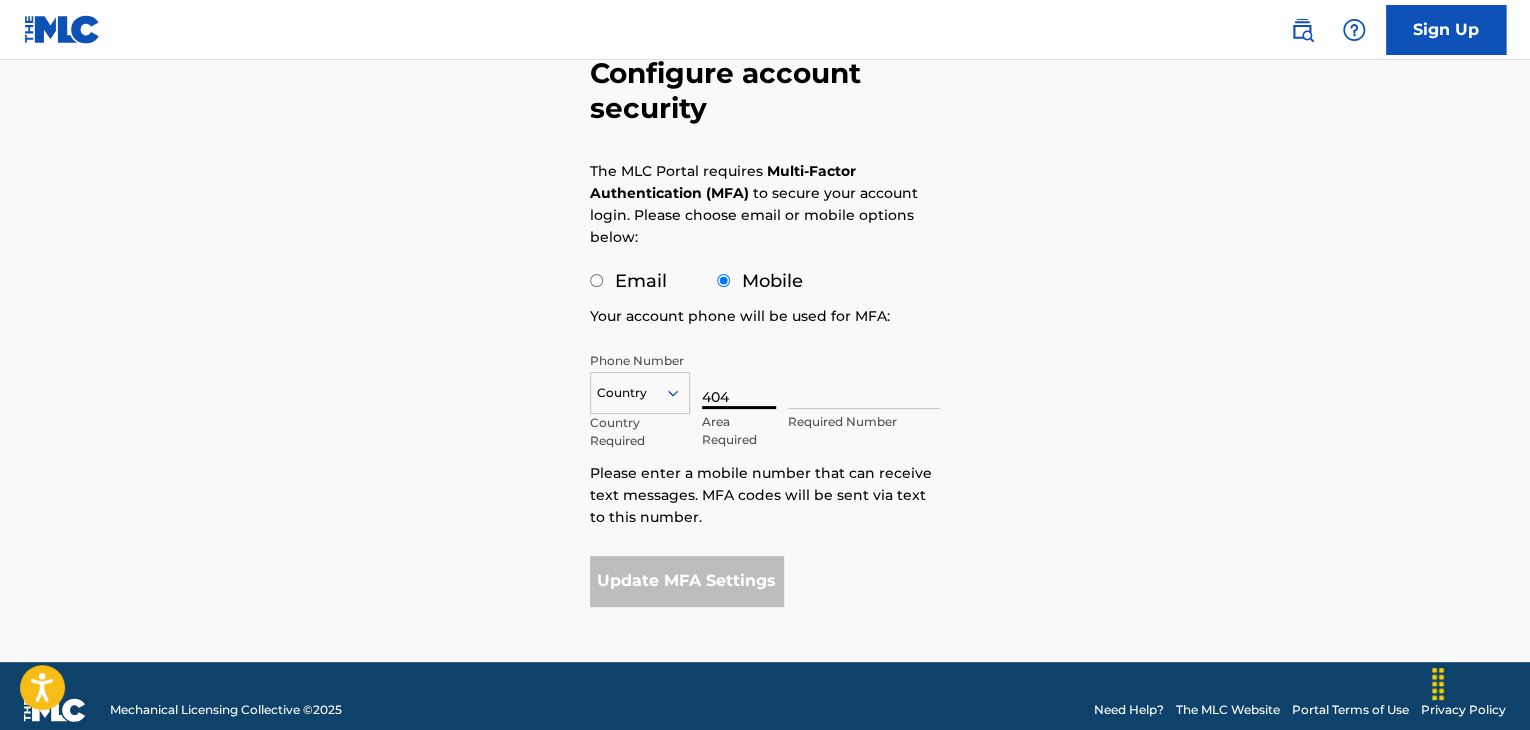 type on "404" 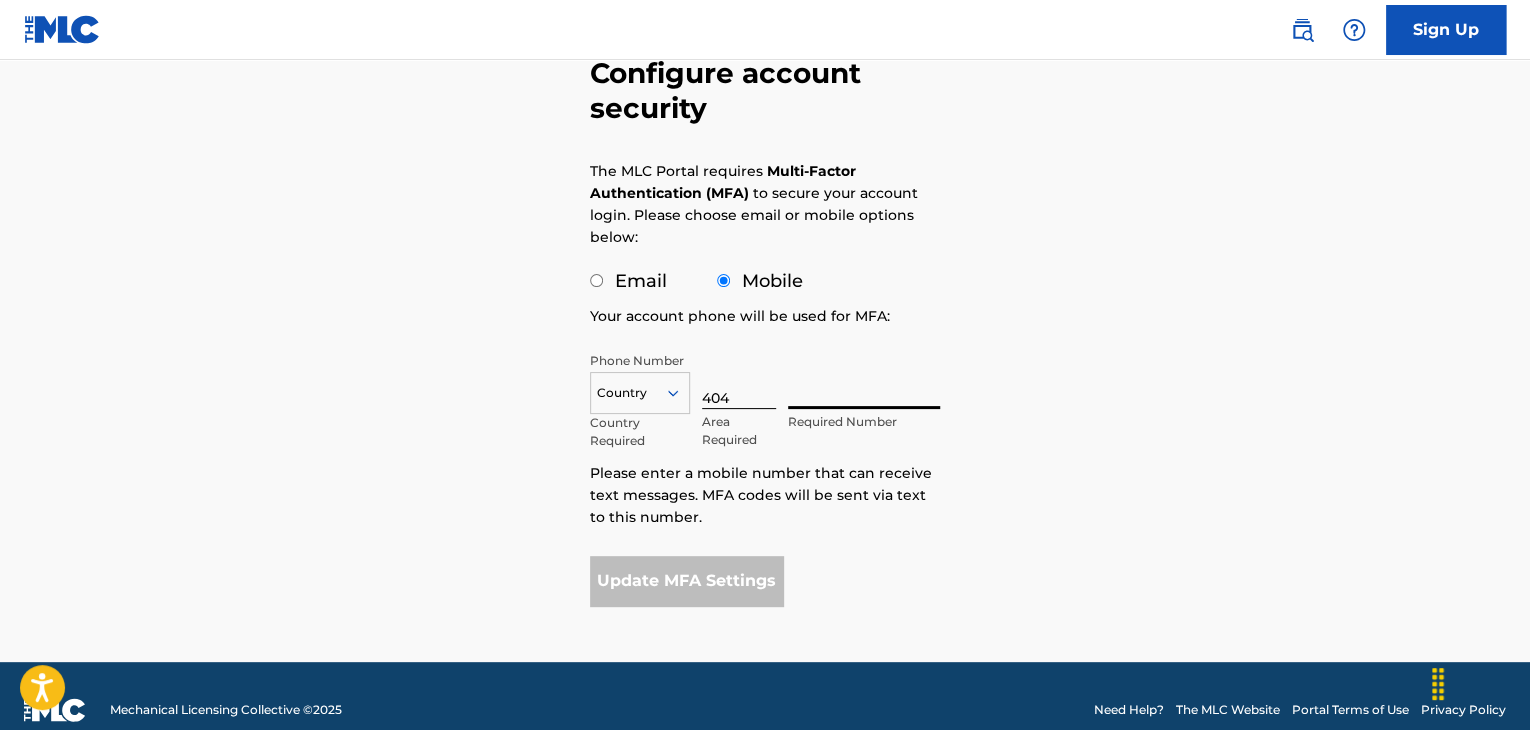 click at bounding box center (864, 380) 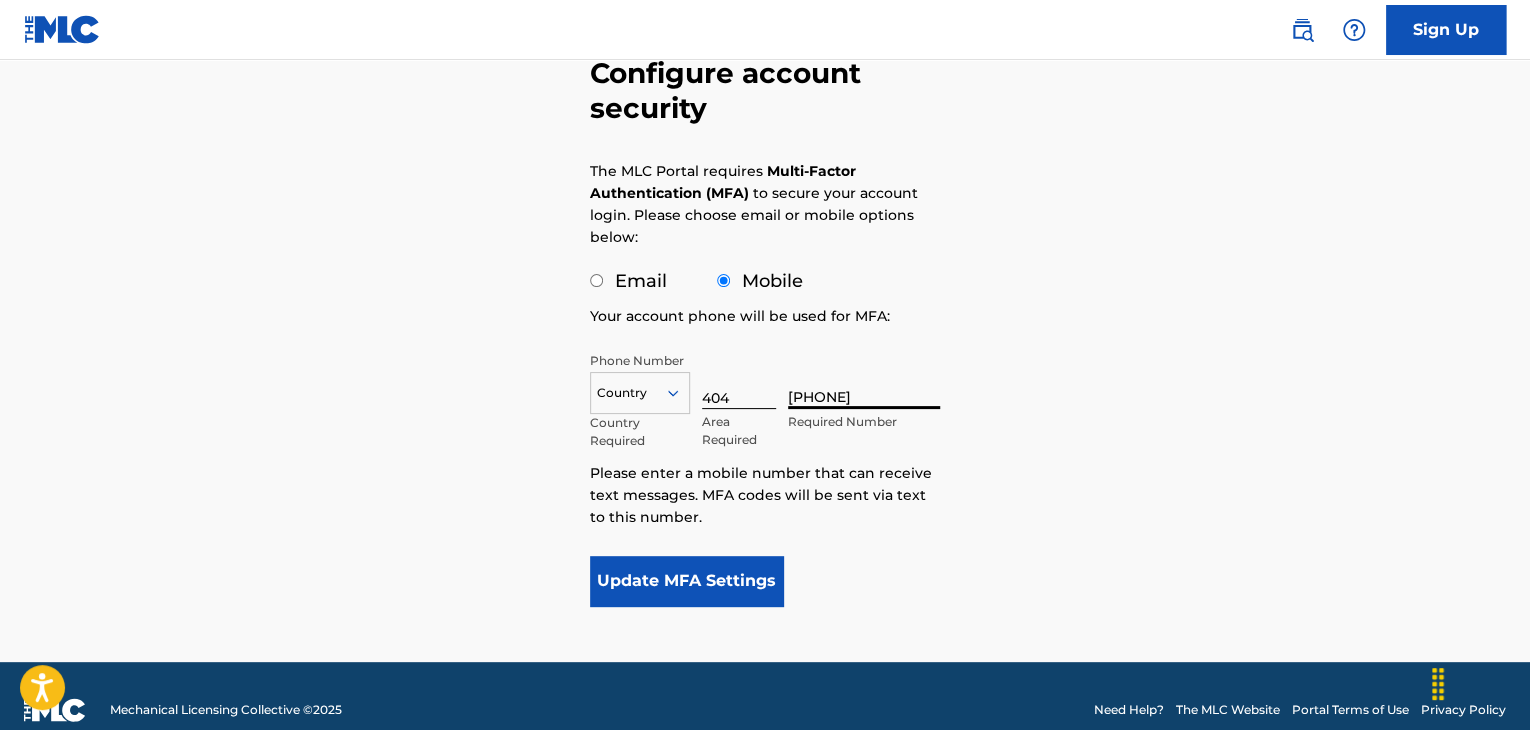 type on "[PHONE]" 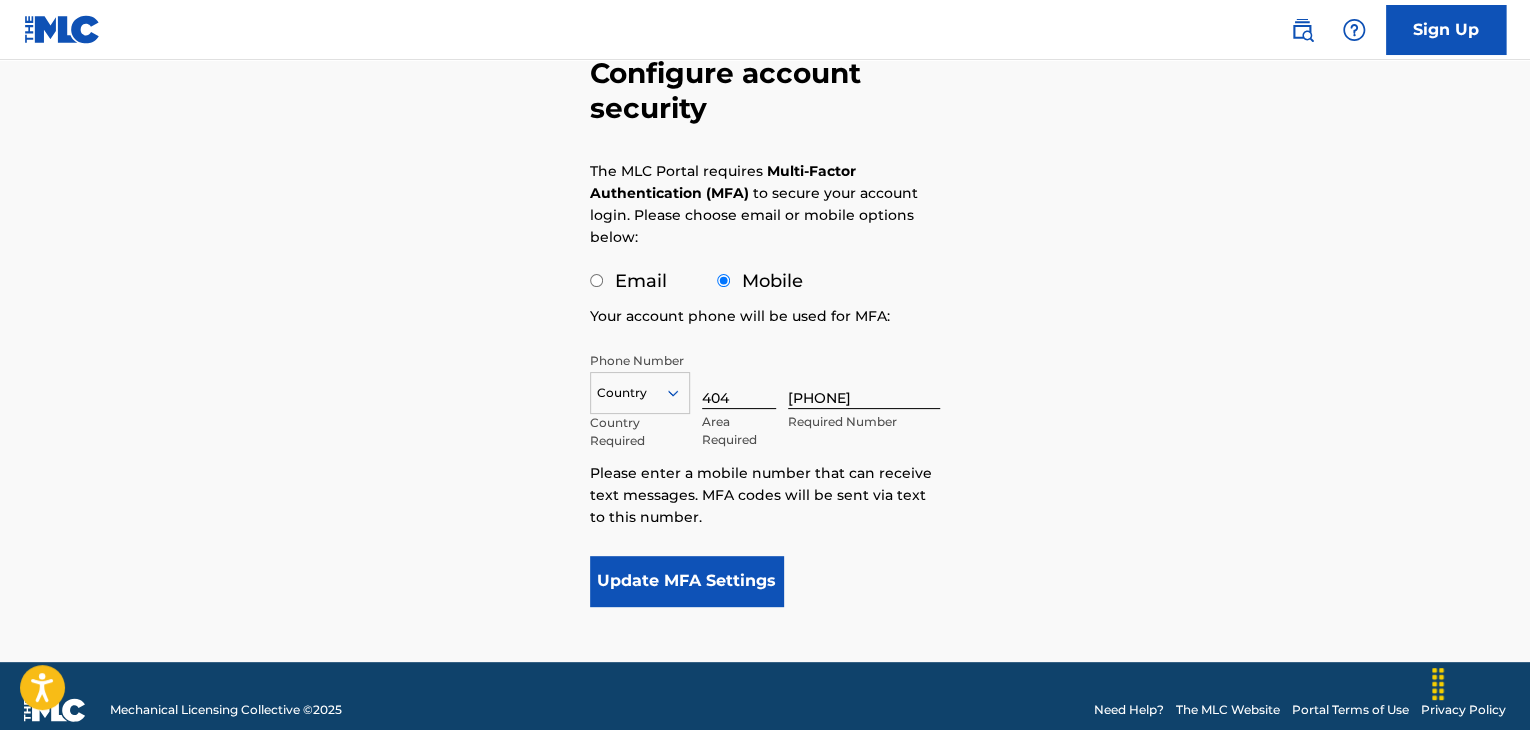 click on "Update MFA Settings" at bounding box center [686, 581] 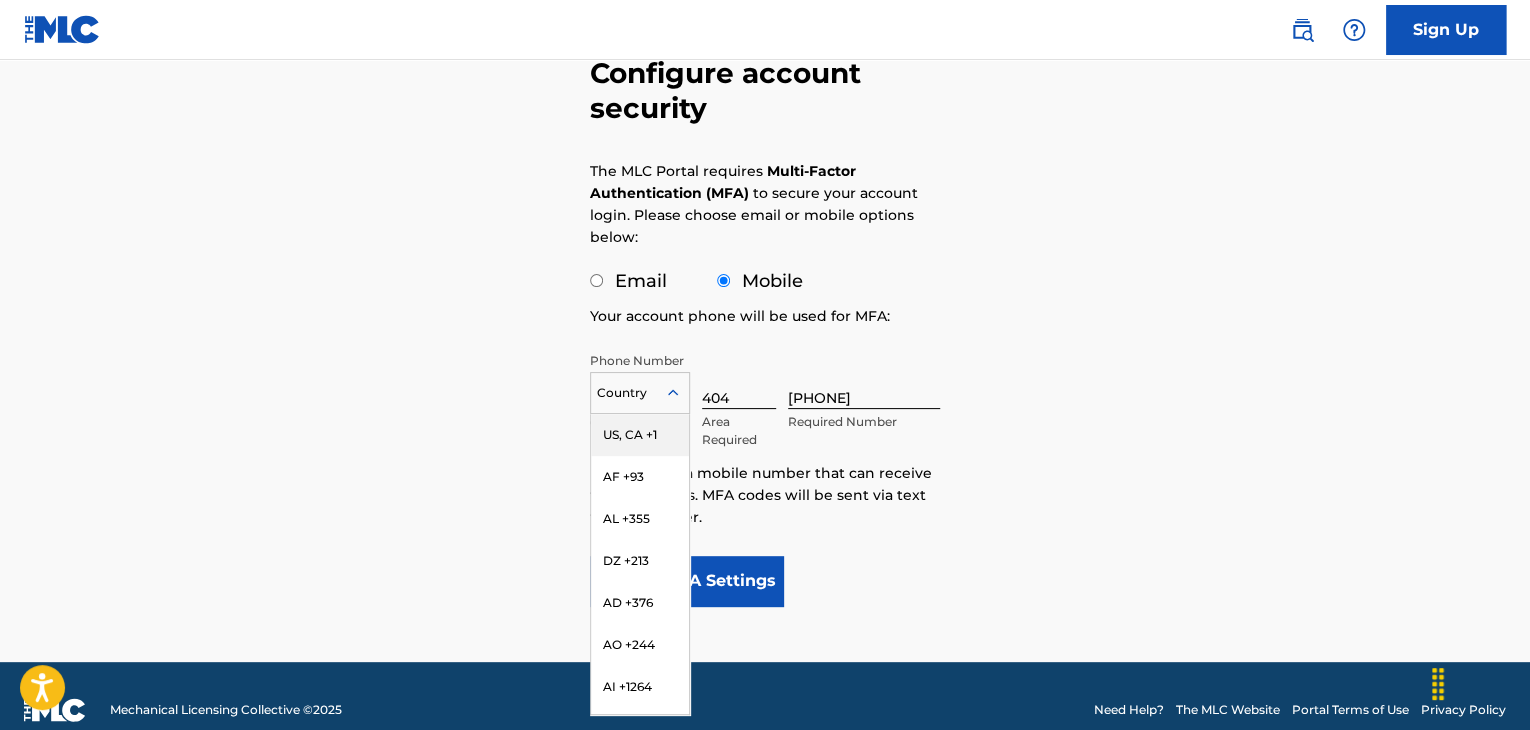 click on "US, CA +1" at bounding box center (640, 435) 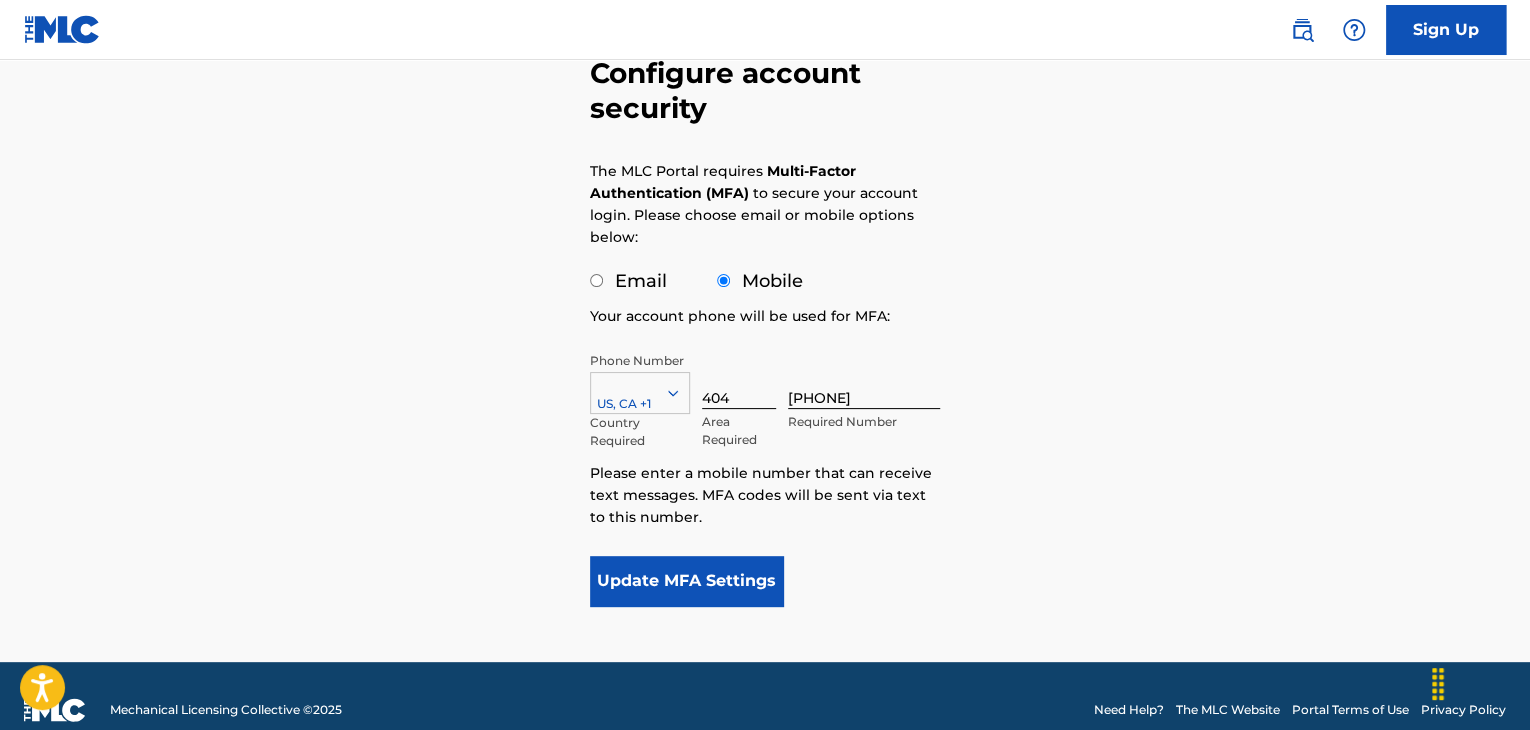 click on "Update MFA Settings" at bounding box center [686, 581] 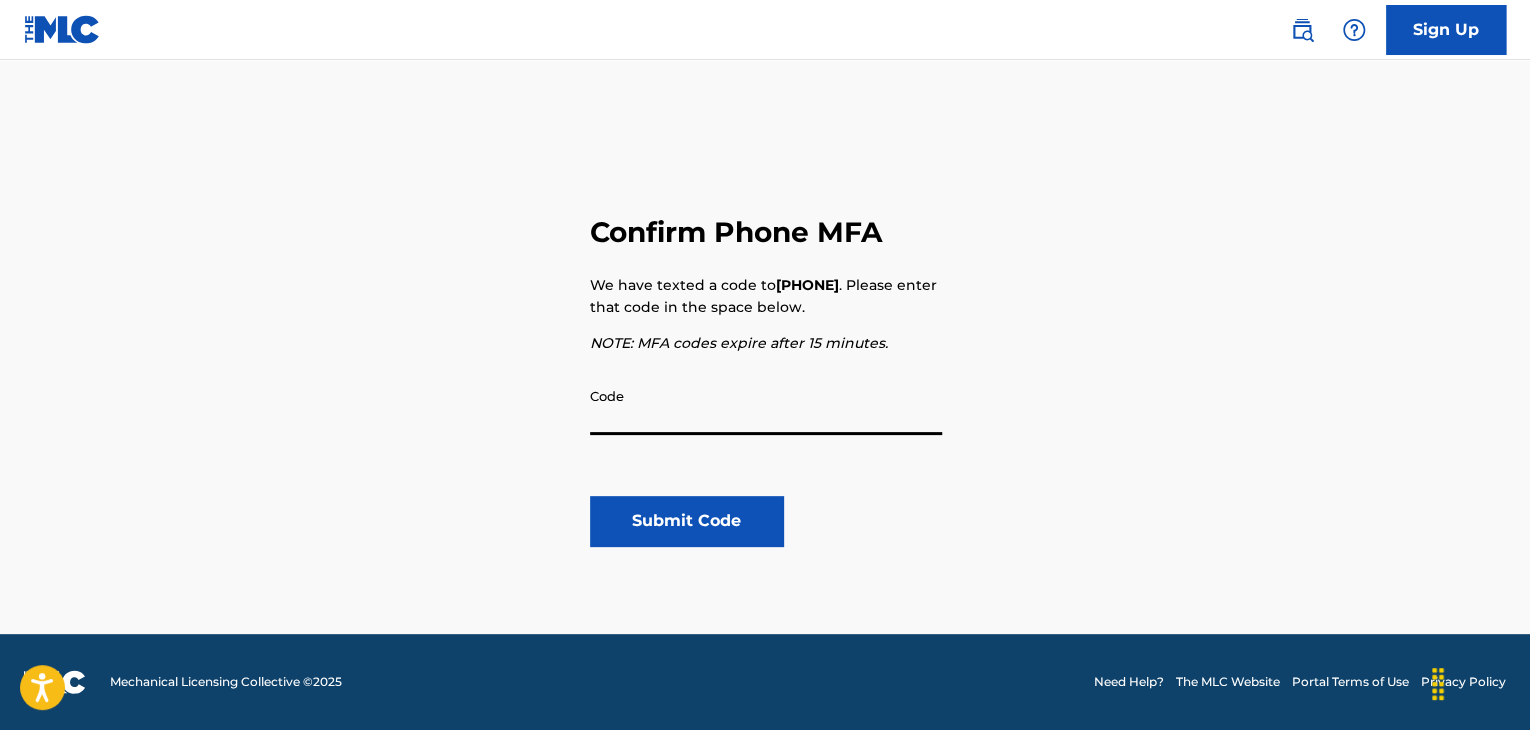 click on "Code" at bounding box center [766, 406] 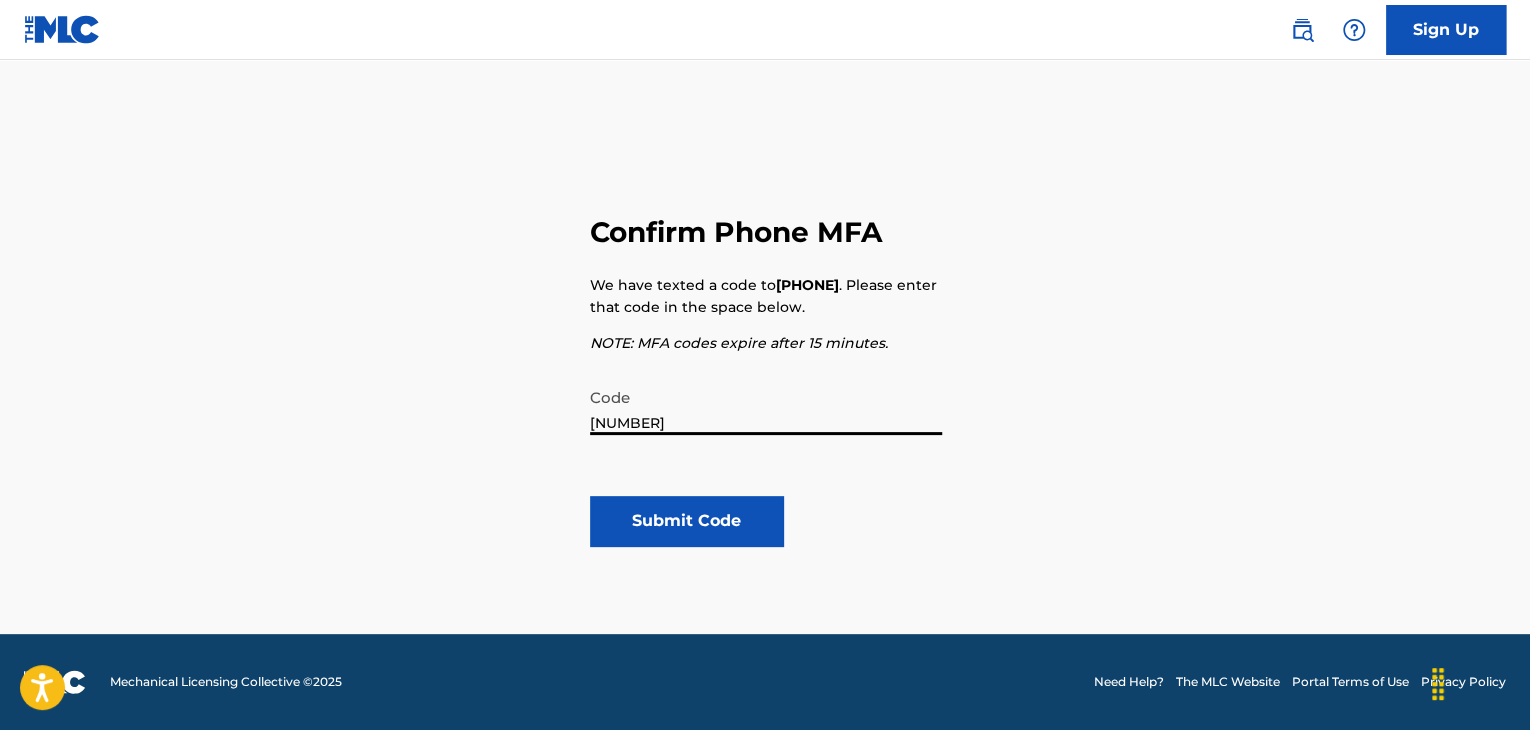 type on "[NUMBER]" 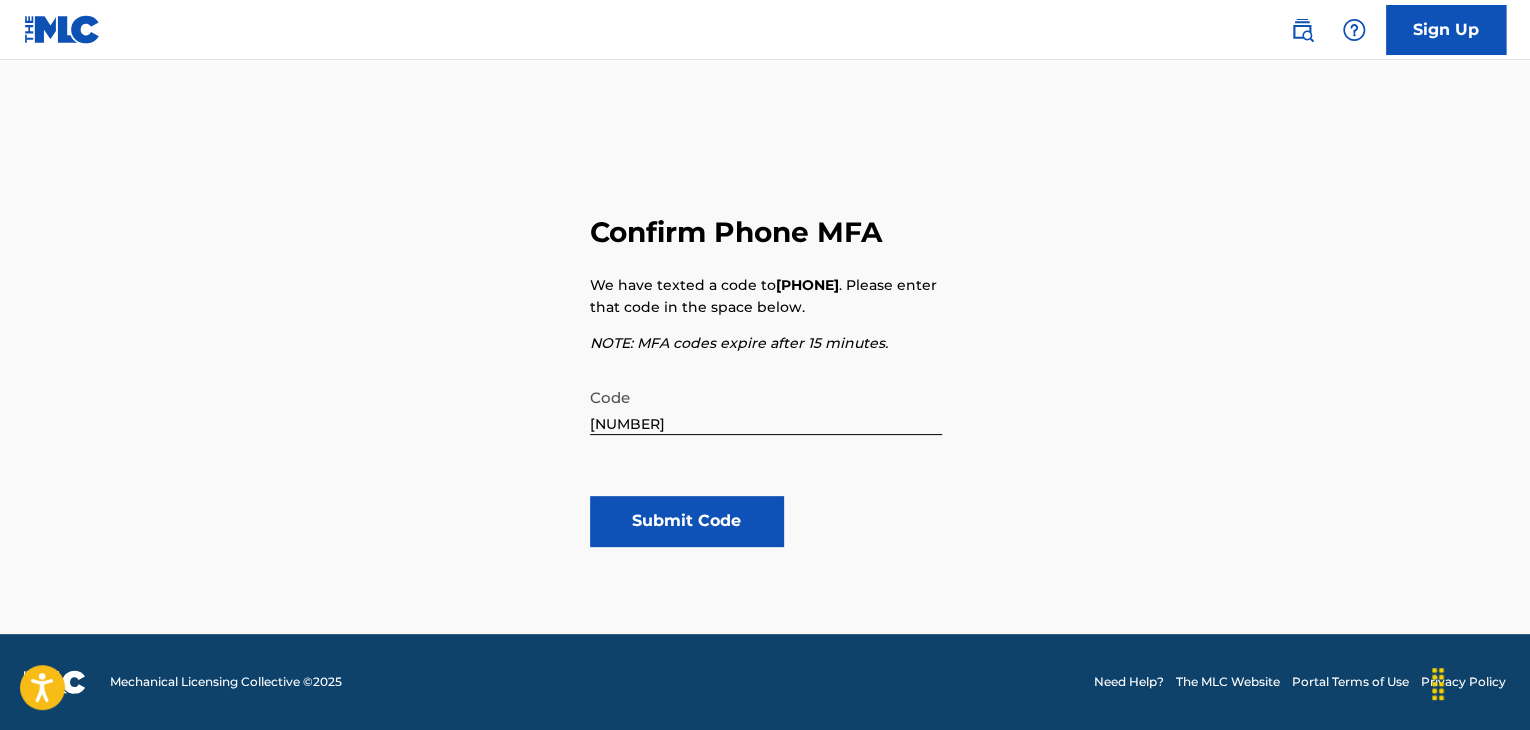 click on "Submit Code" at bounding box center [686, 521] 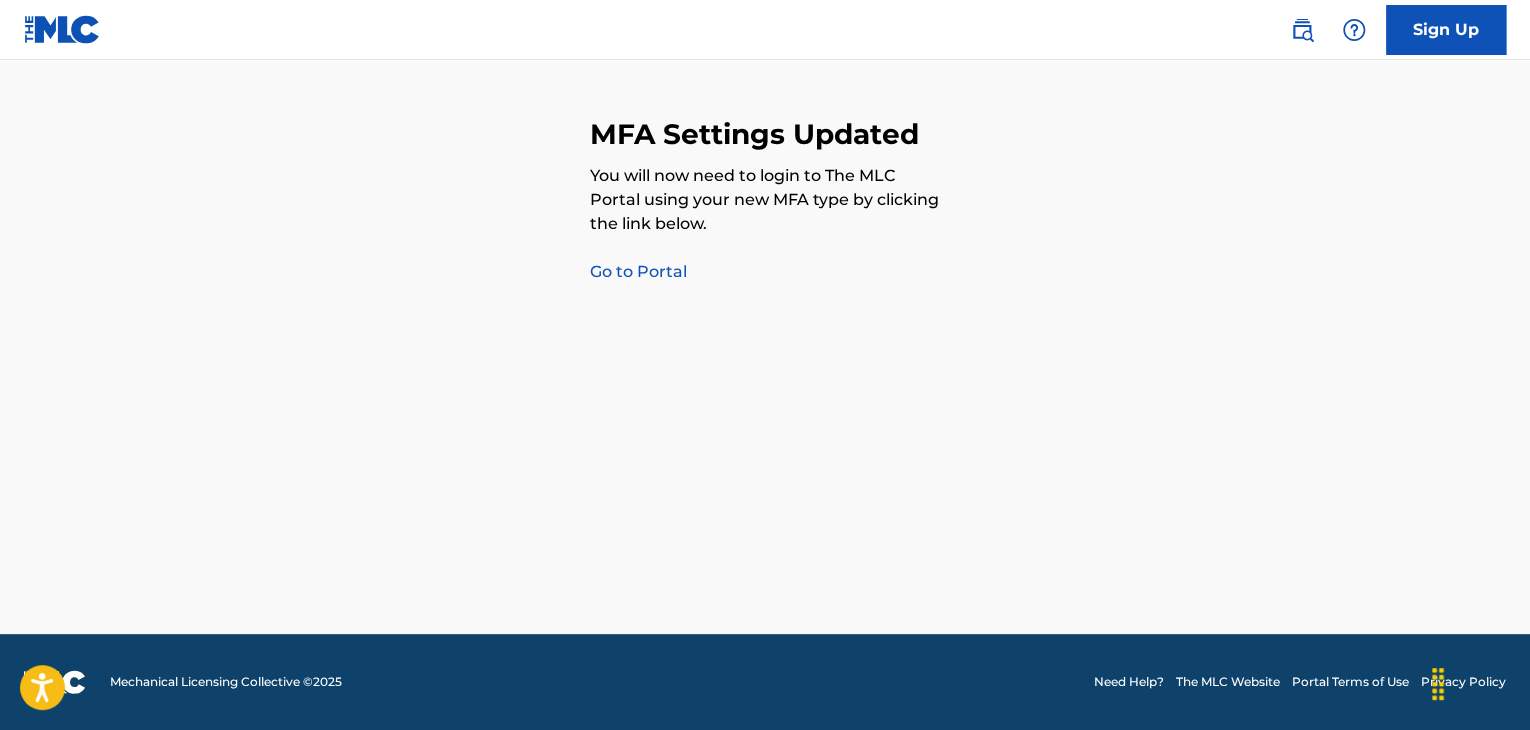 click on "Go to Portal" at bounding box center [638, 271] 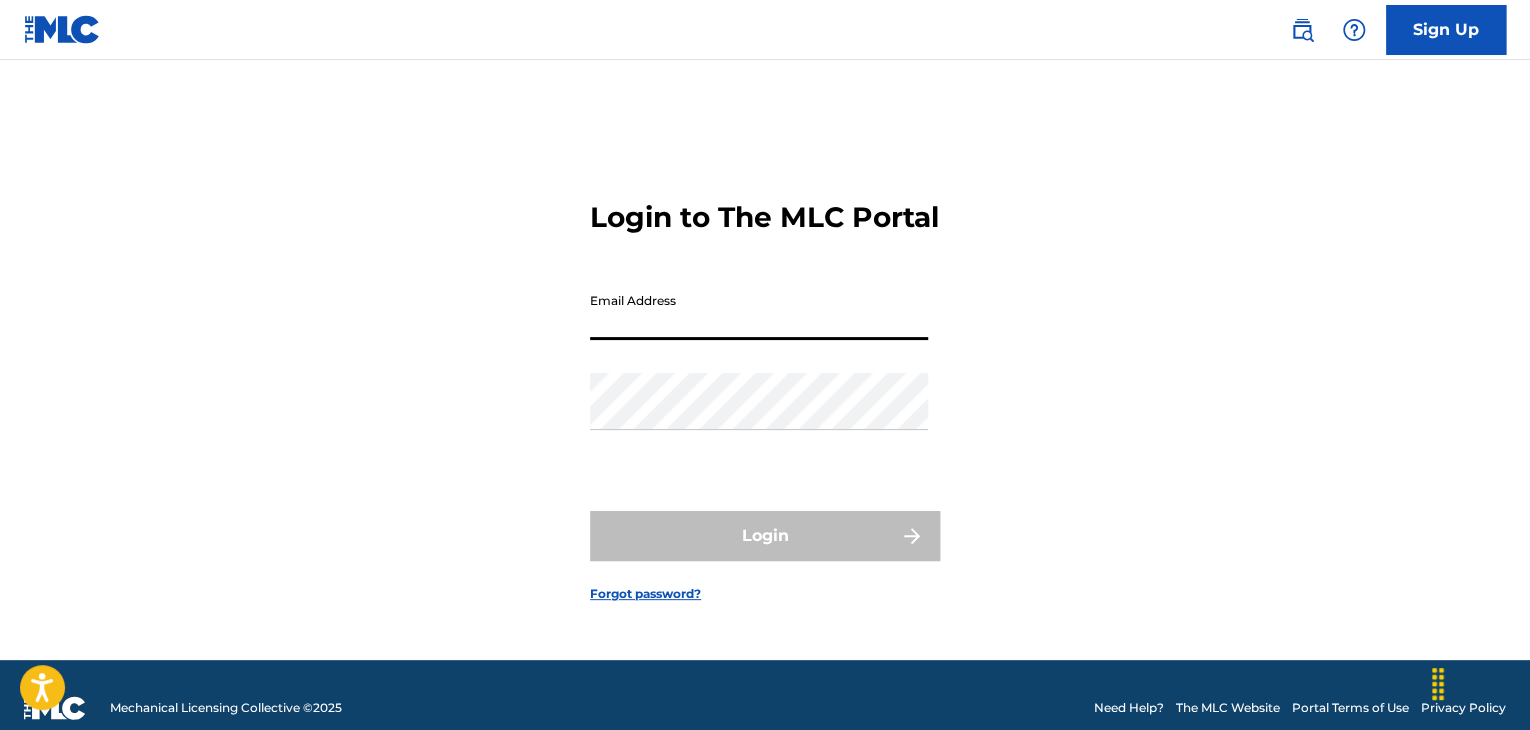 click on "Email Address" at bounding box center (759, 311) 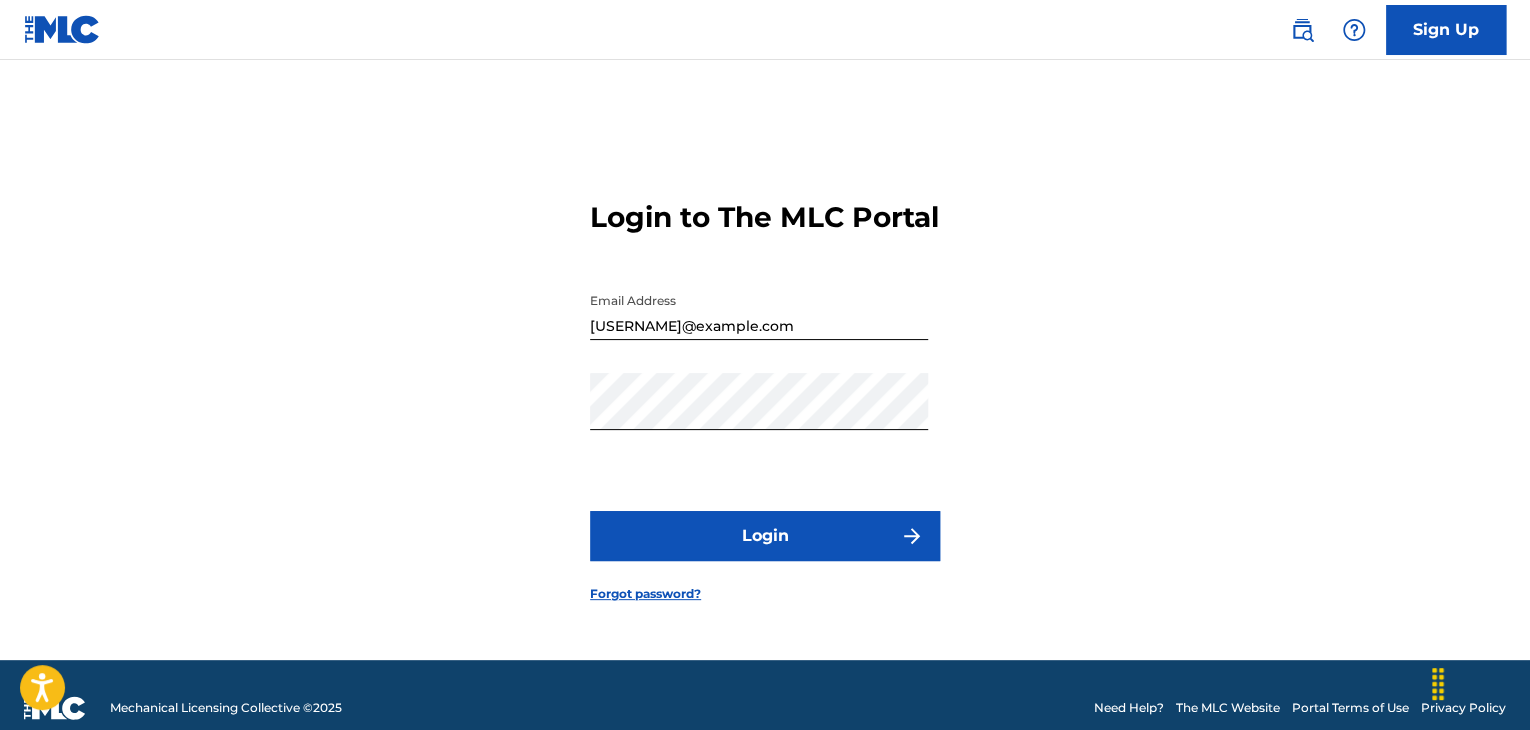 click on "Login" at bounding box center (765, 536) 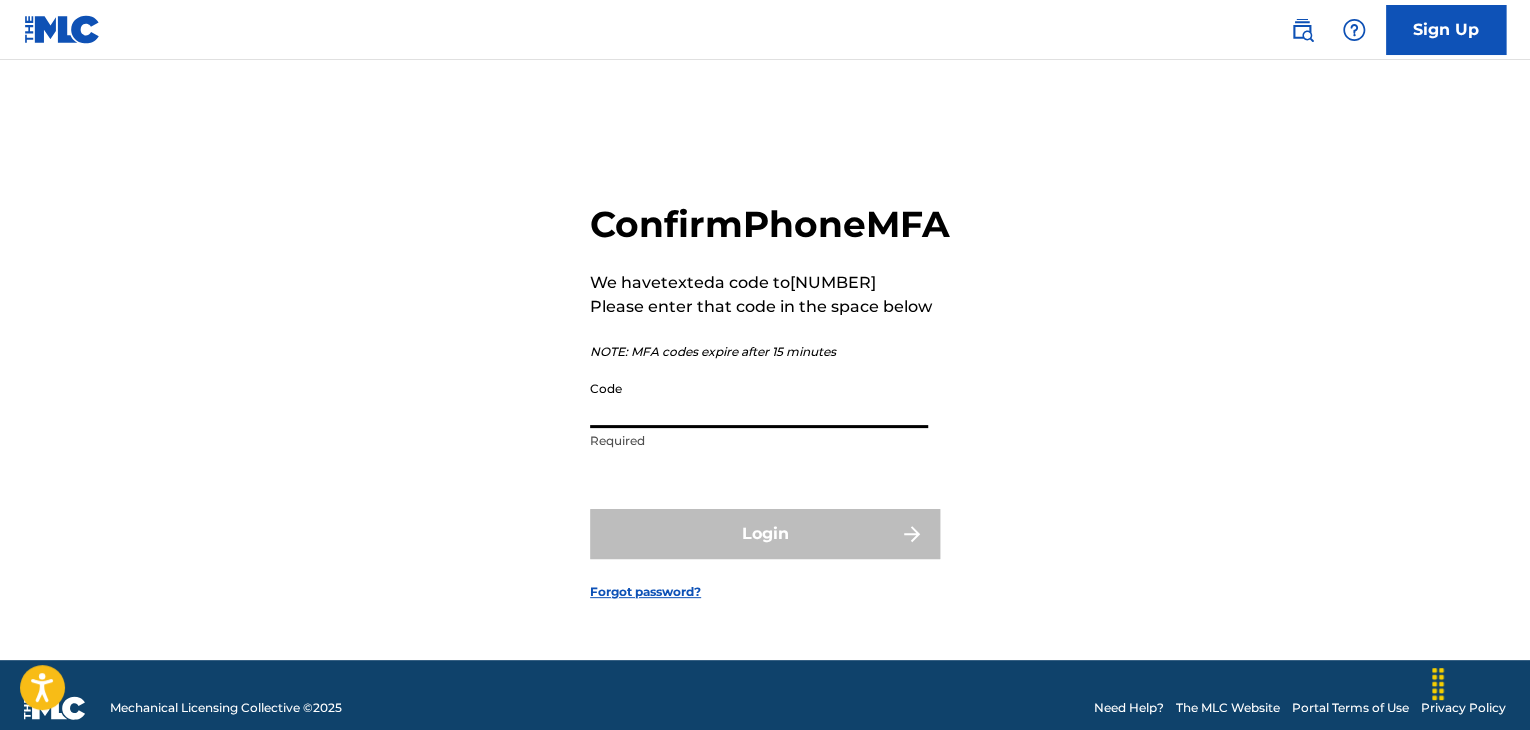 click on "Code" at bounding box center [759, 399] 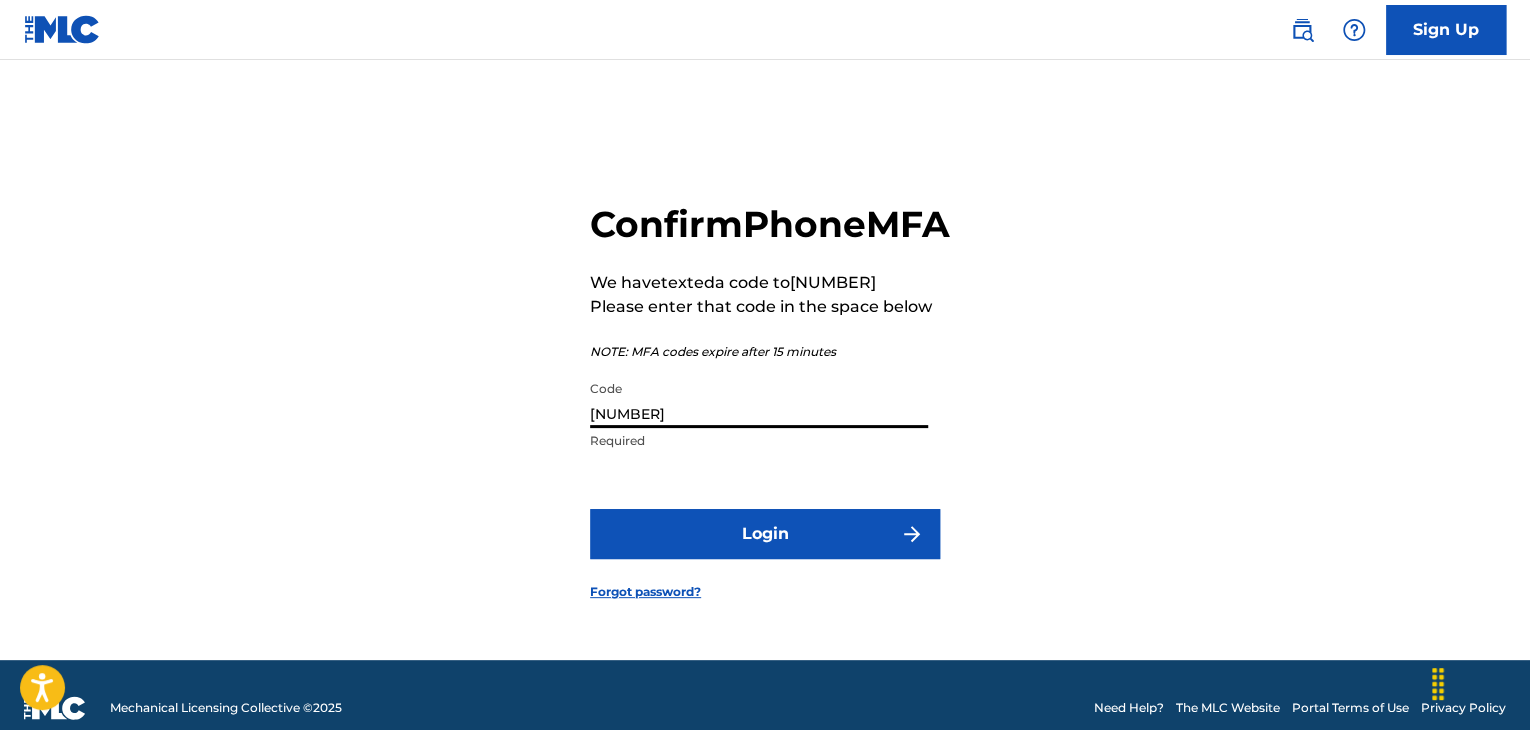 type on "[NUMBER]" 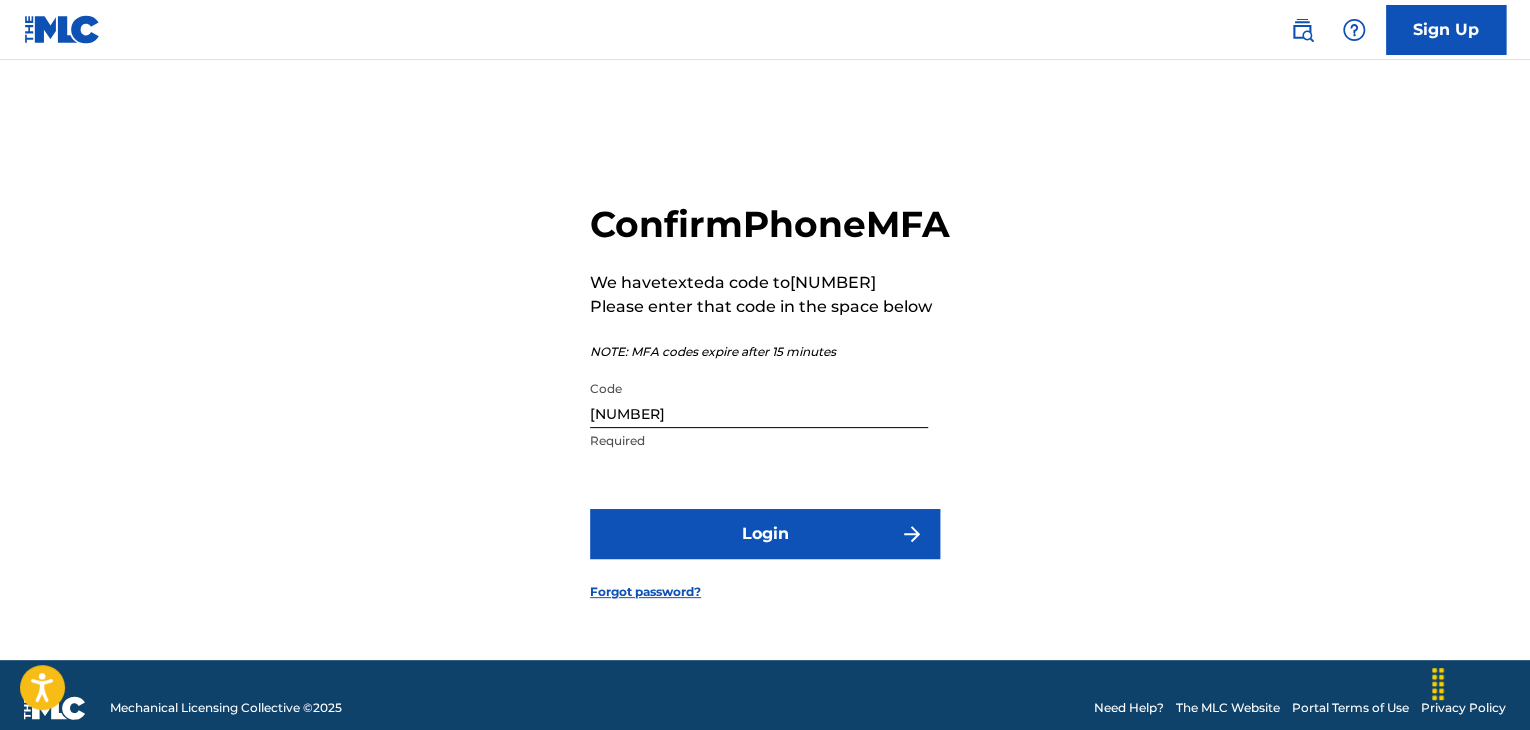 click on "Login" at bounding box center (765, 534) 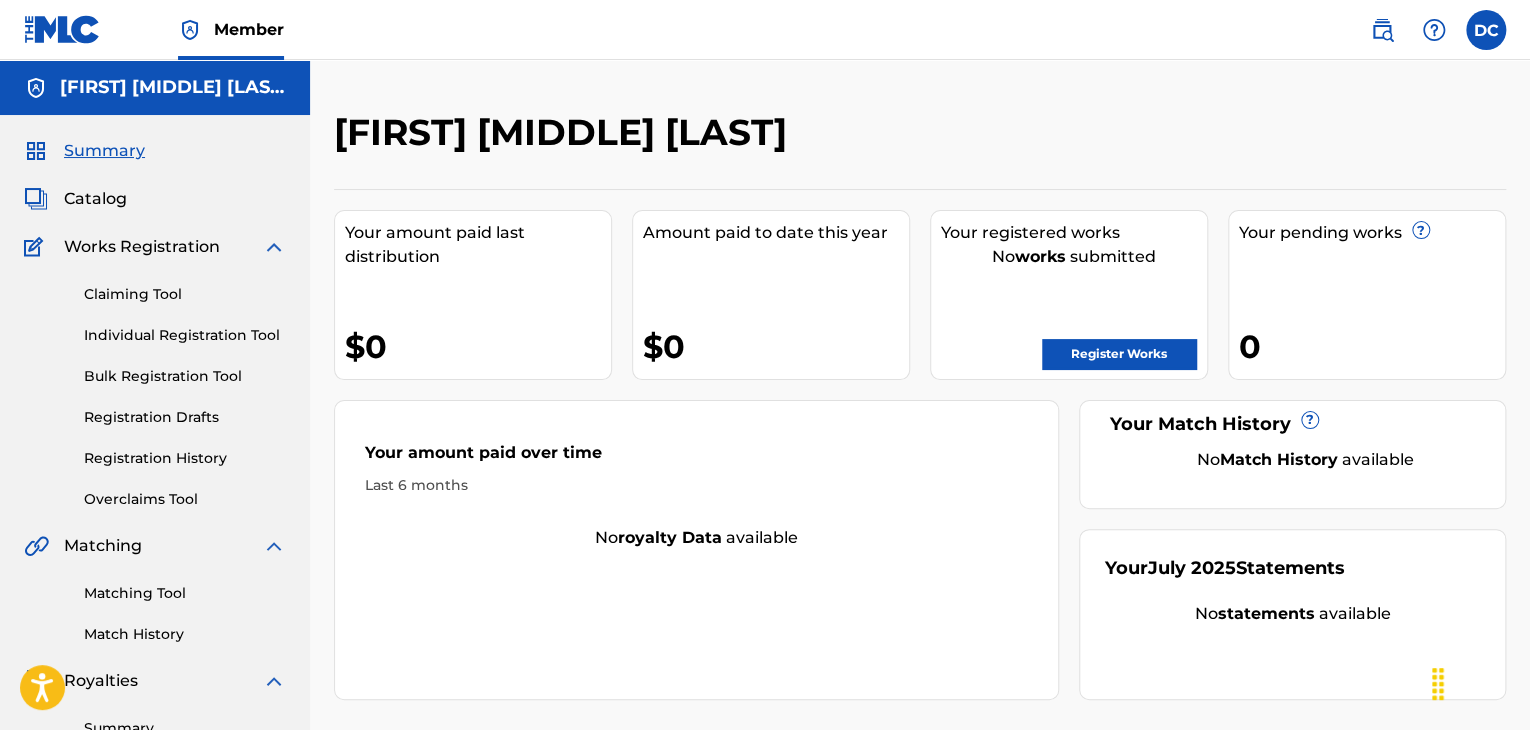 scroll, scrollTop: 0, scrollLeft: 0, axis: both 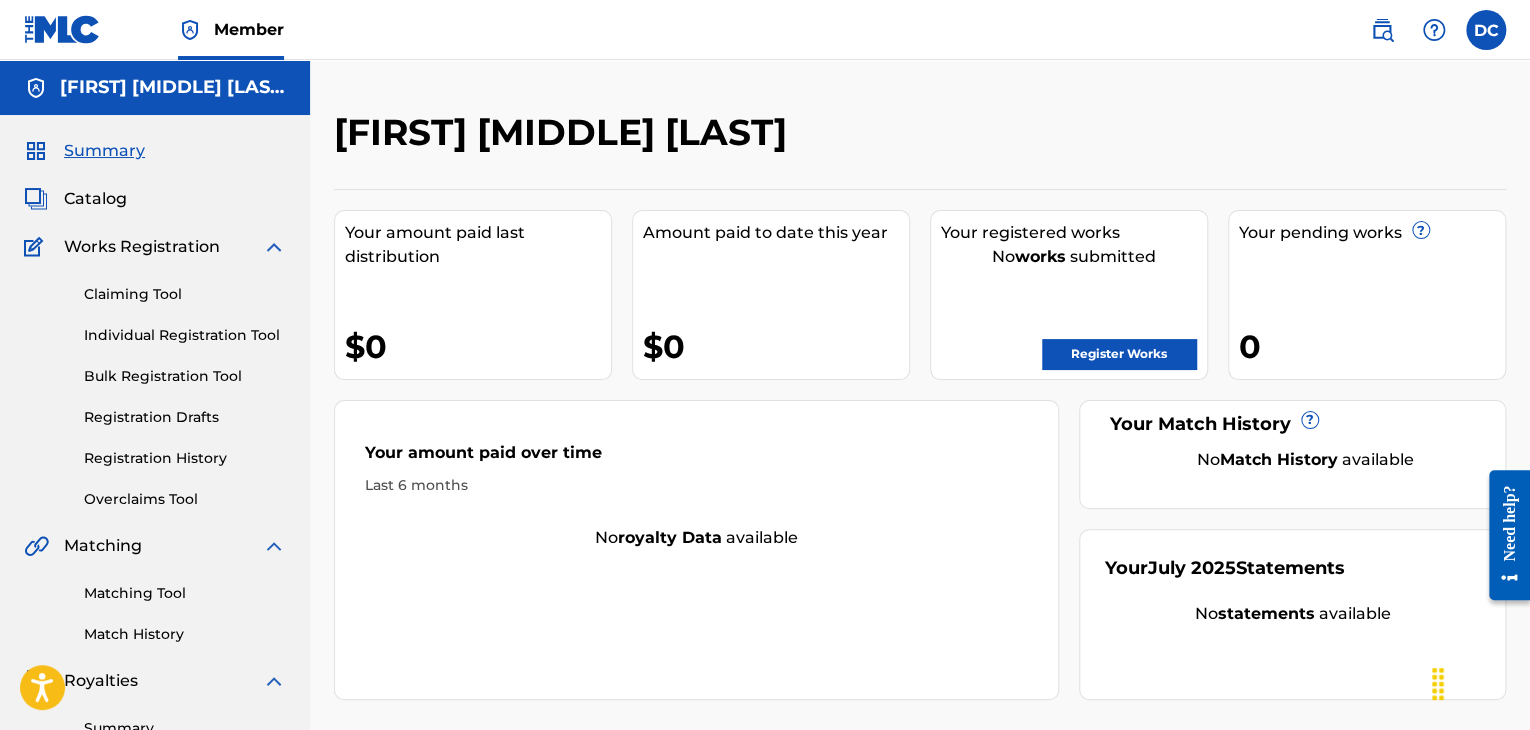 click on "Registration History" at bounding box center (185, 458) 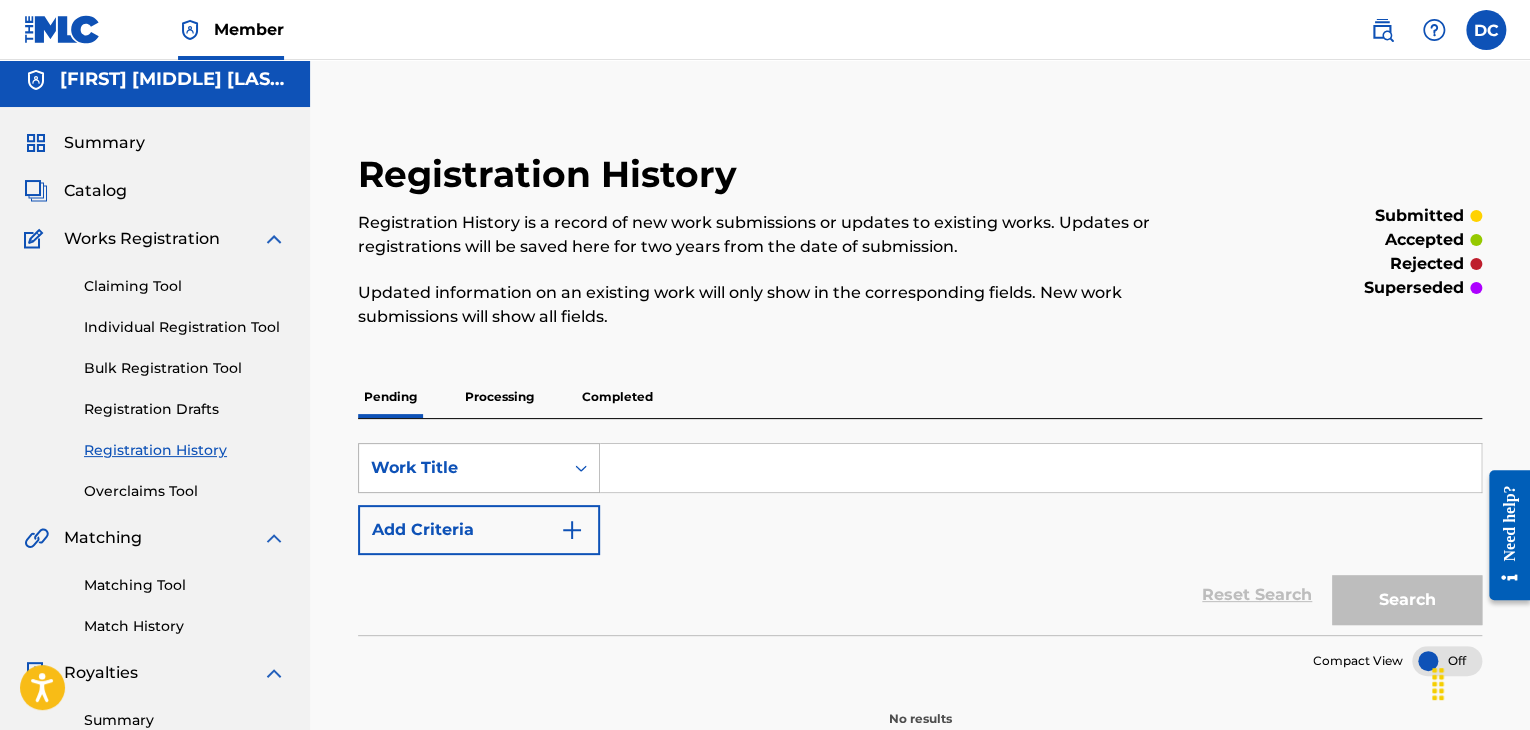 scroll, scrollTop: 8, scrollLeft: 0, axis: vertical 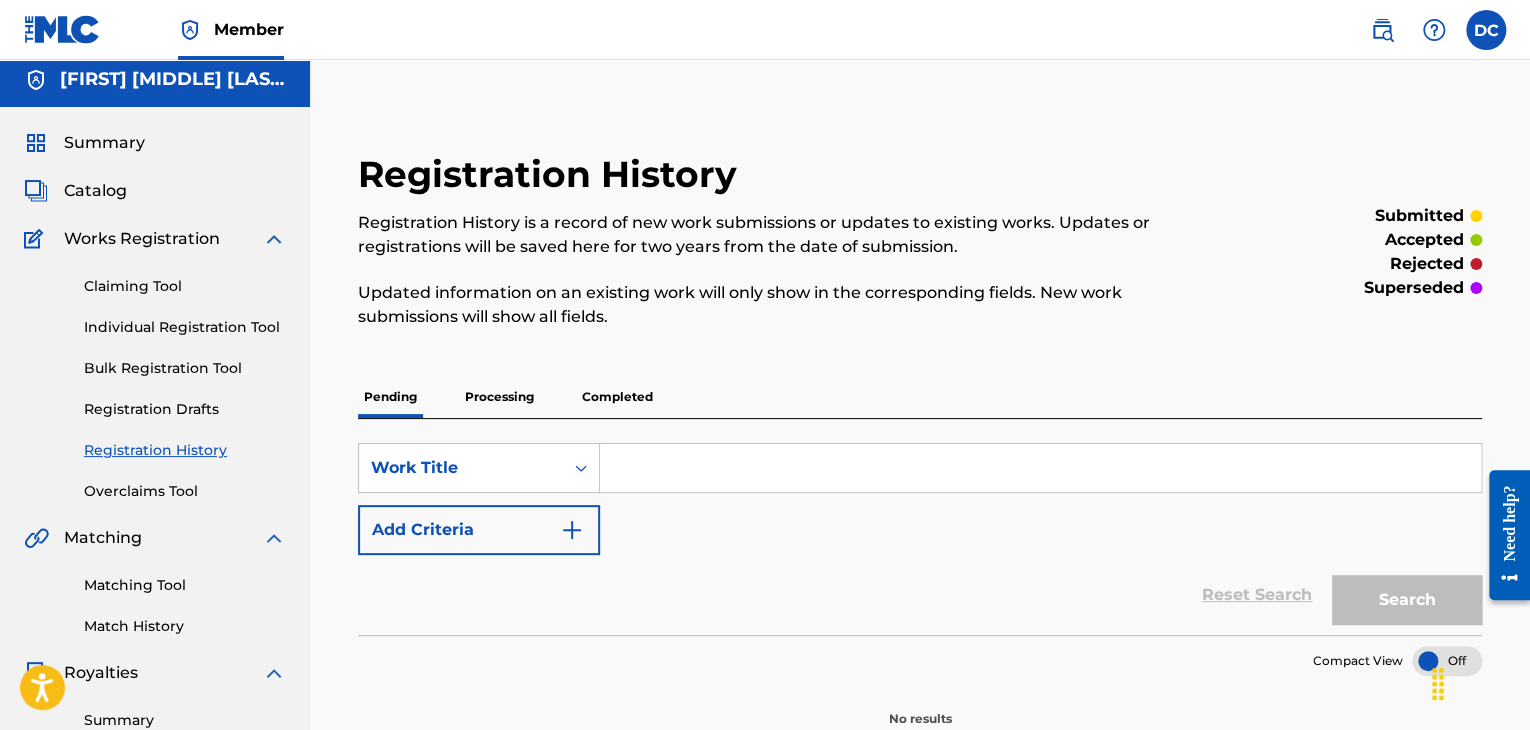 click on "Processing" at bounding box center [499, 397] 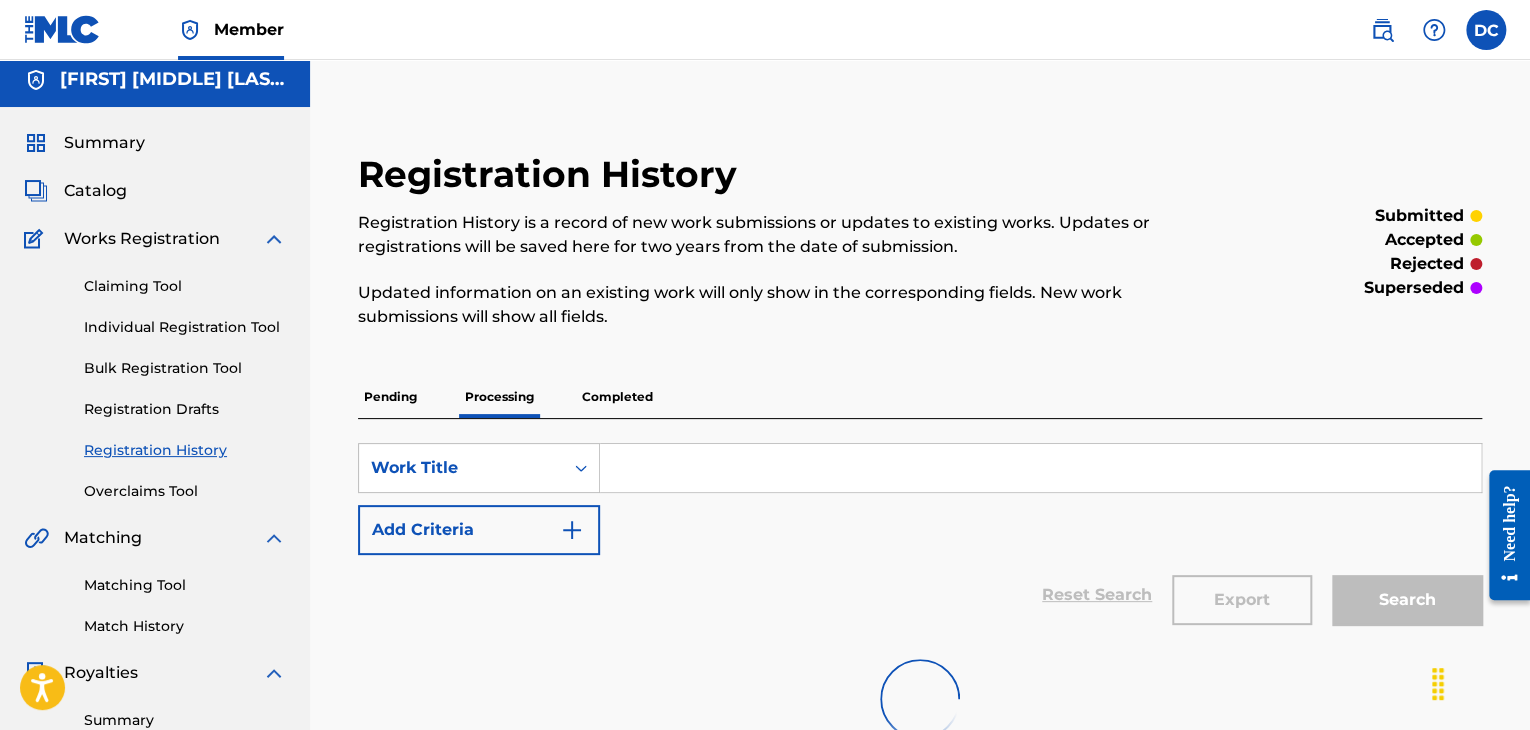 scroll, scrollTop: 0, scrollLeft: 0, axis: both 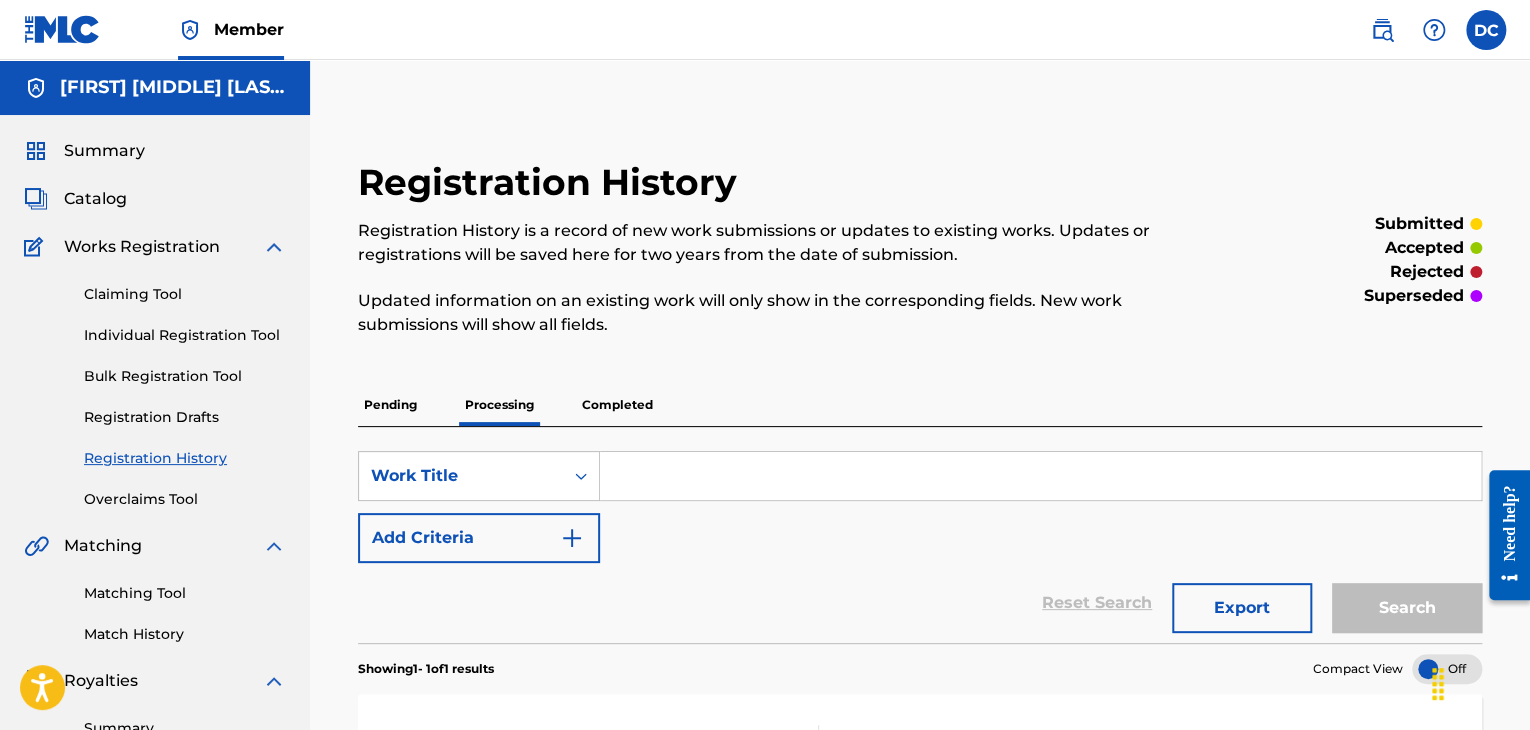 click on "Completed" at bounding box center (617, 405) 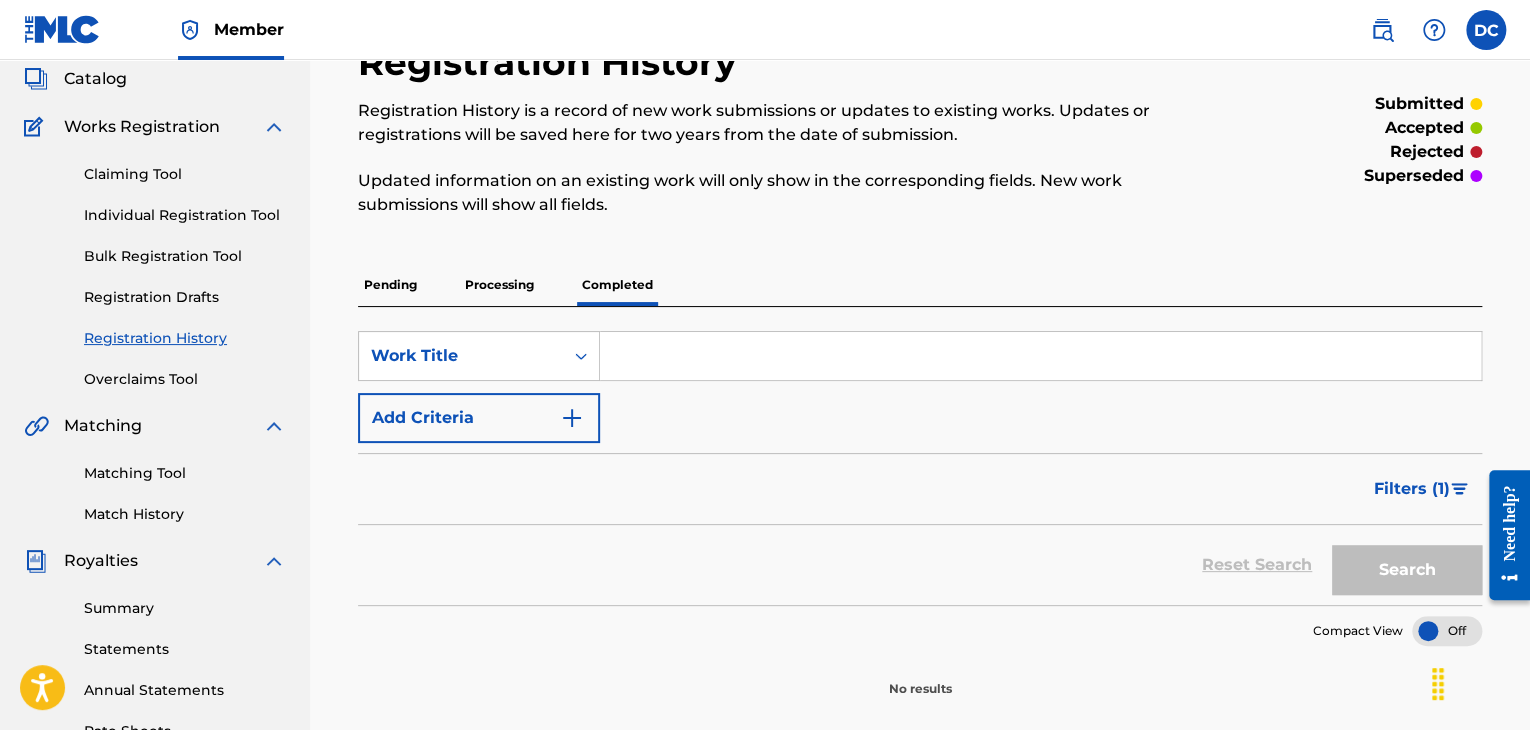 scroll, scrollTop: 86, scrollLeft: 0, axis: vertical 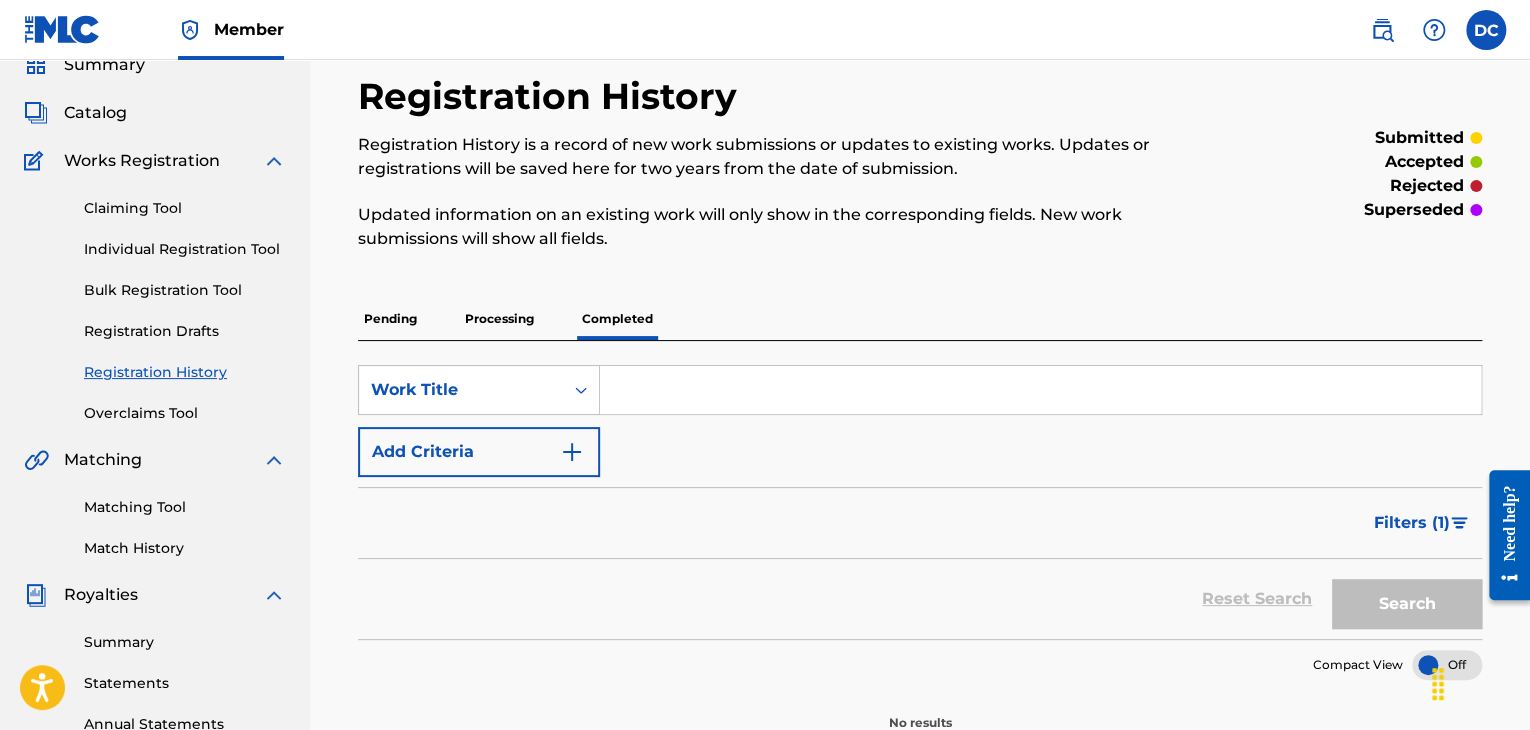 click on "Processing" at bounding box center (499, 319) 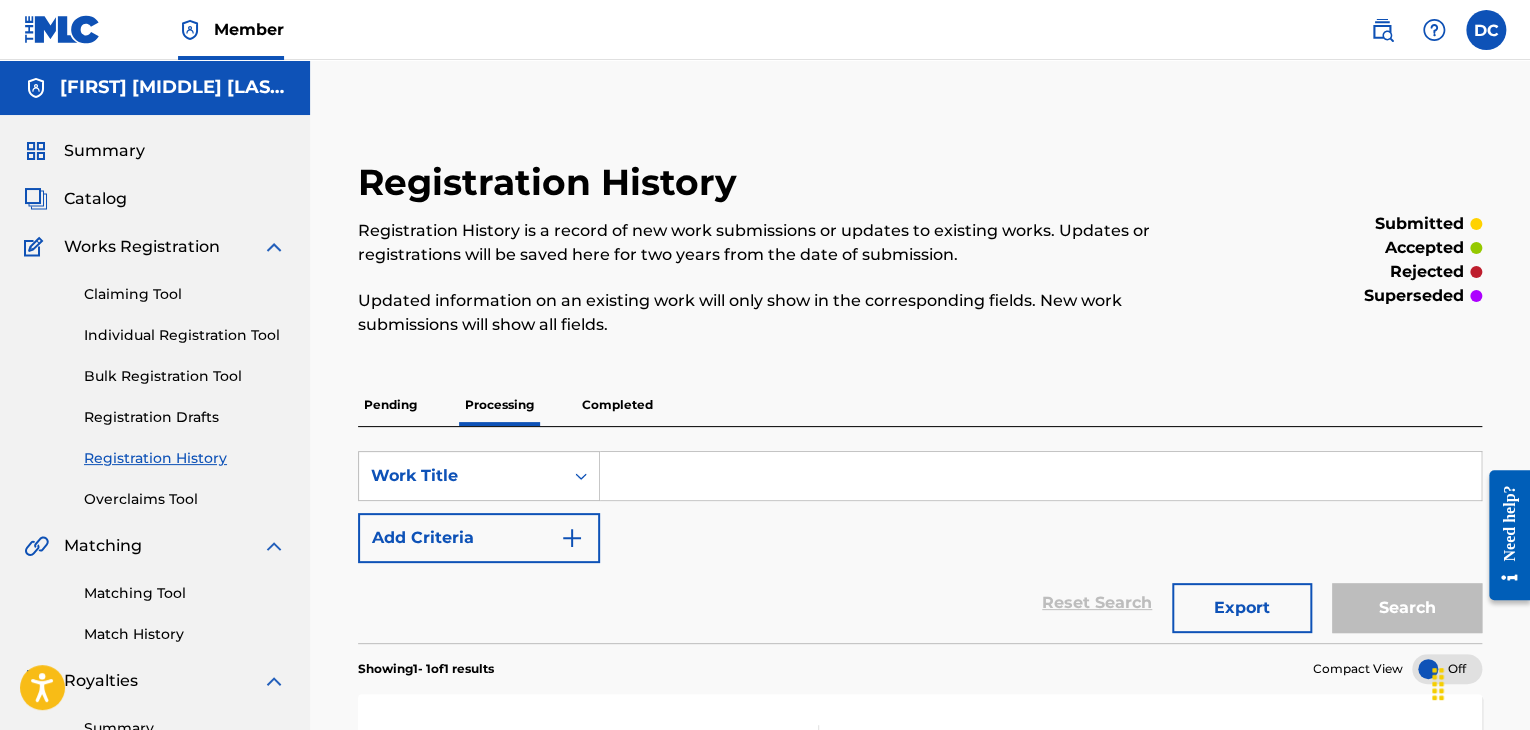 click on "Pending" at bounding box center (390, 405) 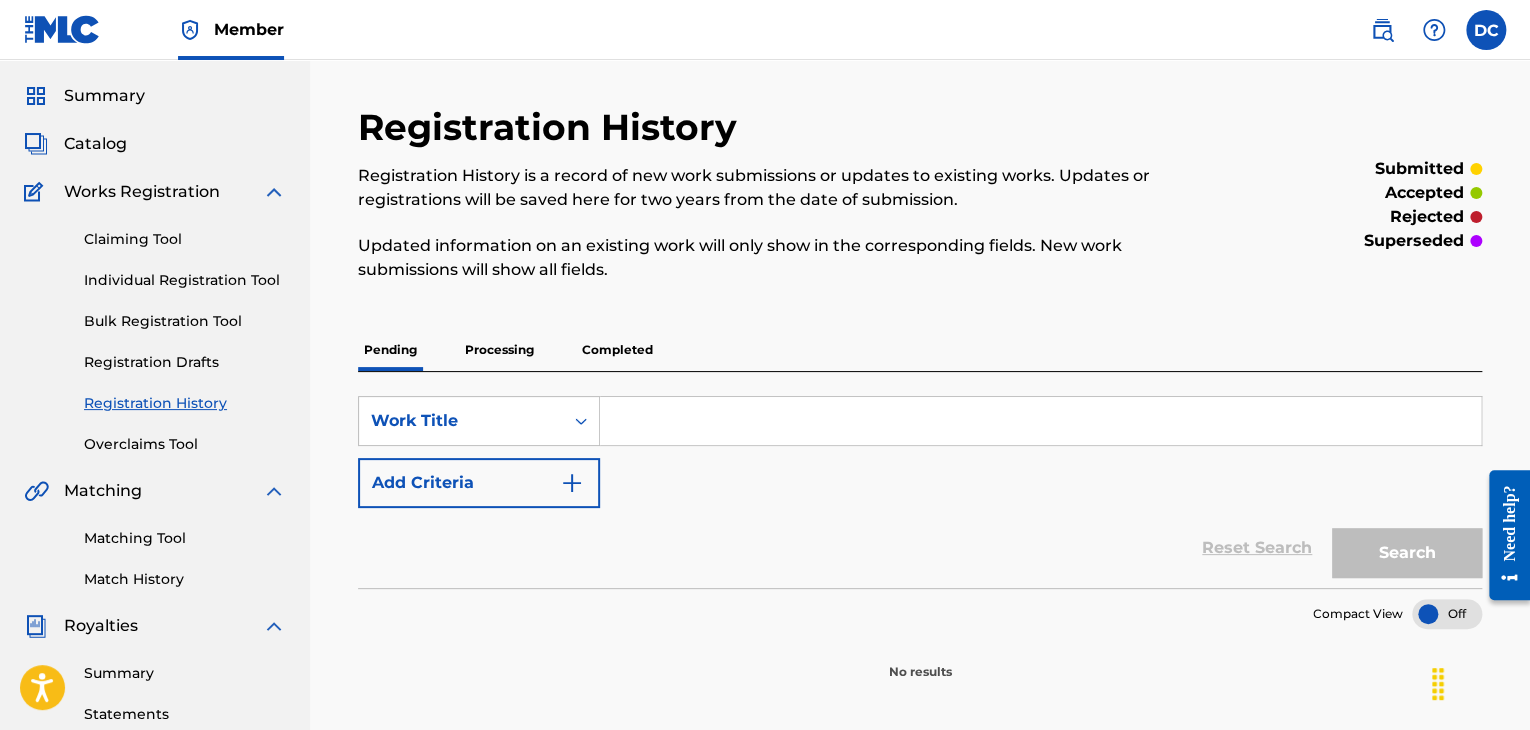 scroll, scrollTop: 0, scrollLeft: 0, axis: both 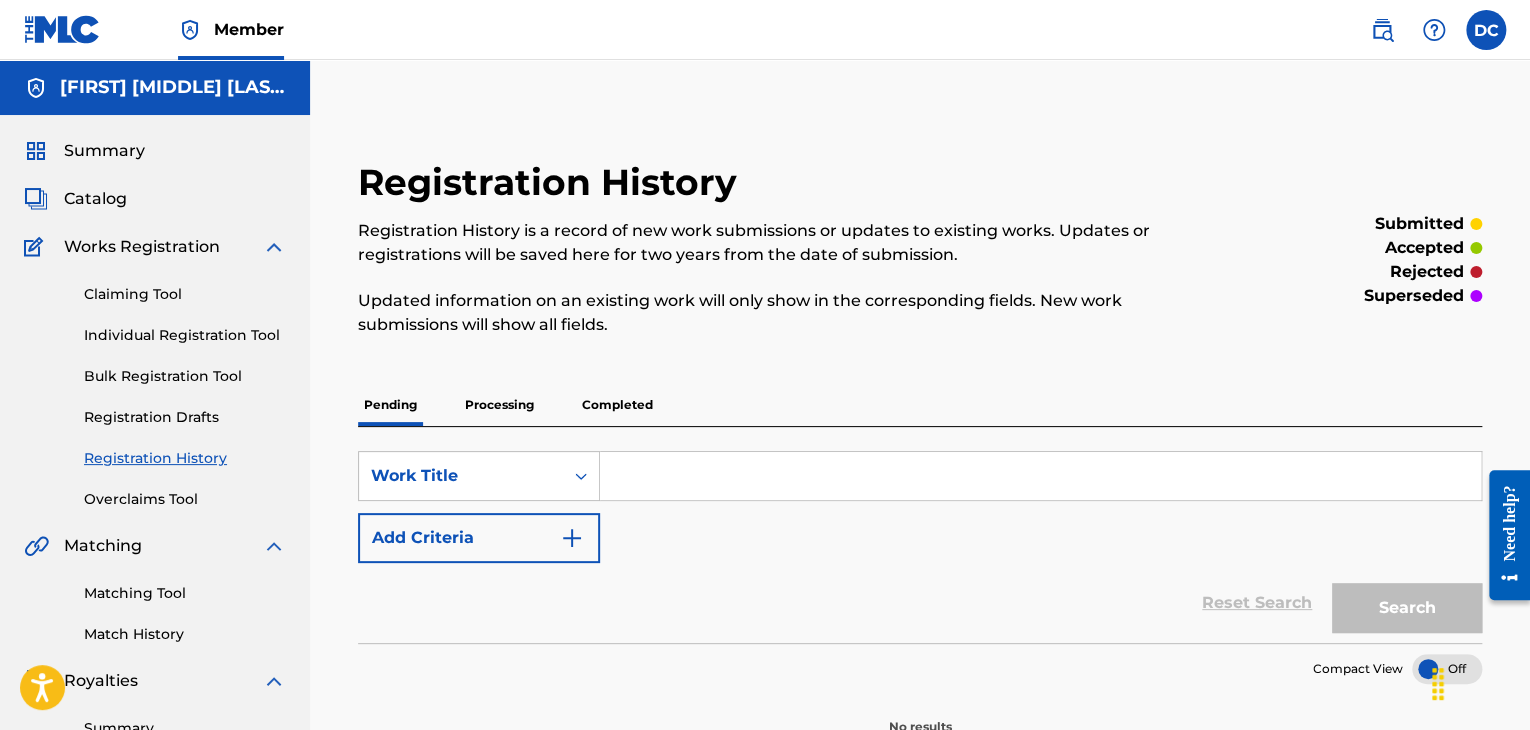 click on "[FIRST] [MIDDLE] [LAST]" at bounding box center (173, 87) 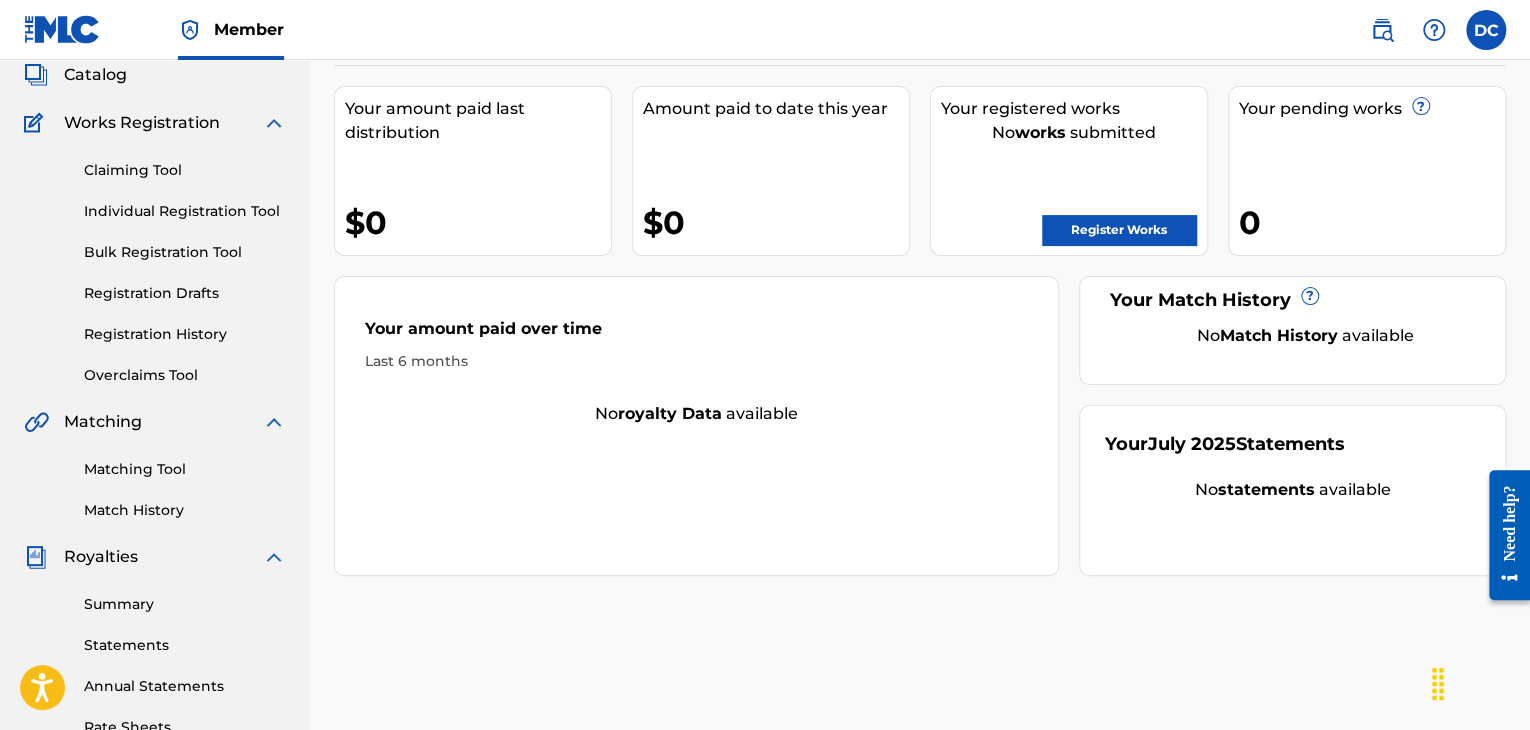 scroll, scrollTop: 0, scrollLeft: 0, axis: both 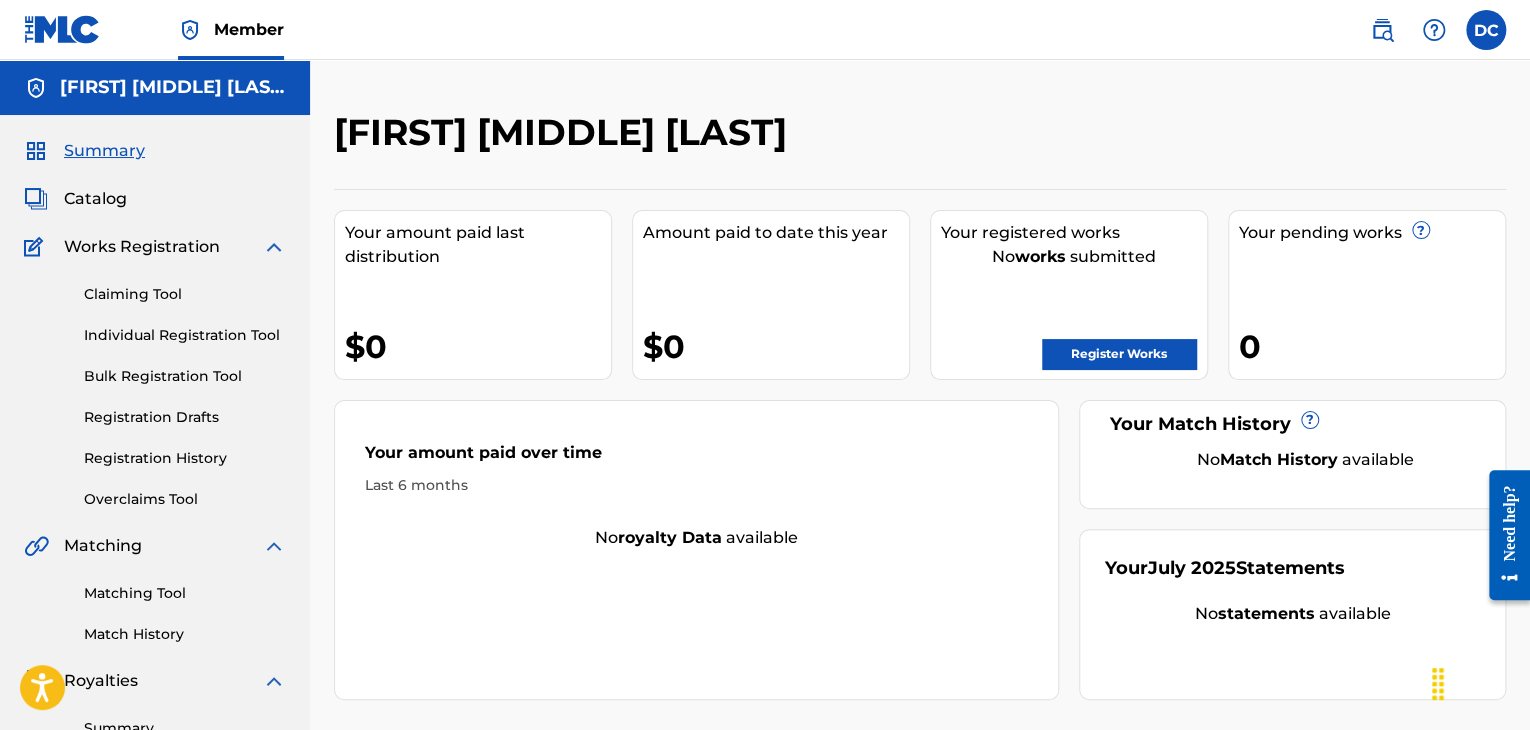 click on "Catalog" at bounding box center (95, 199) 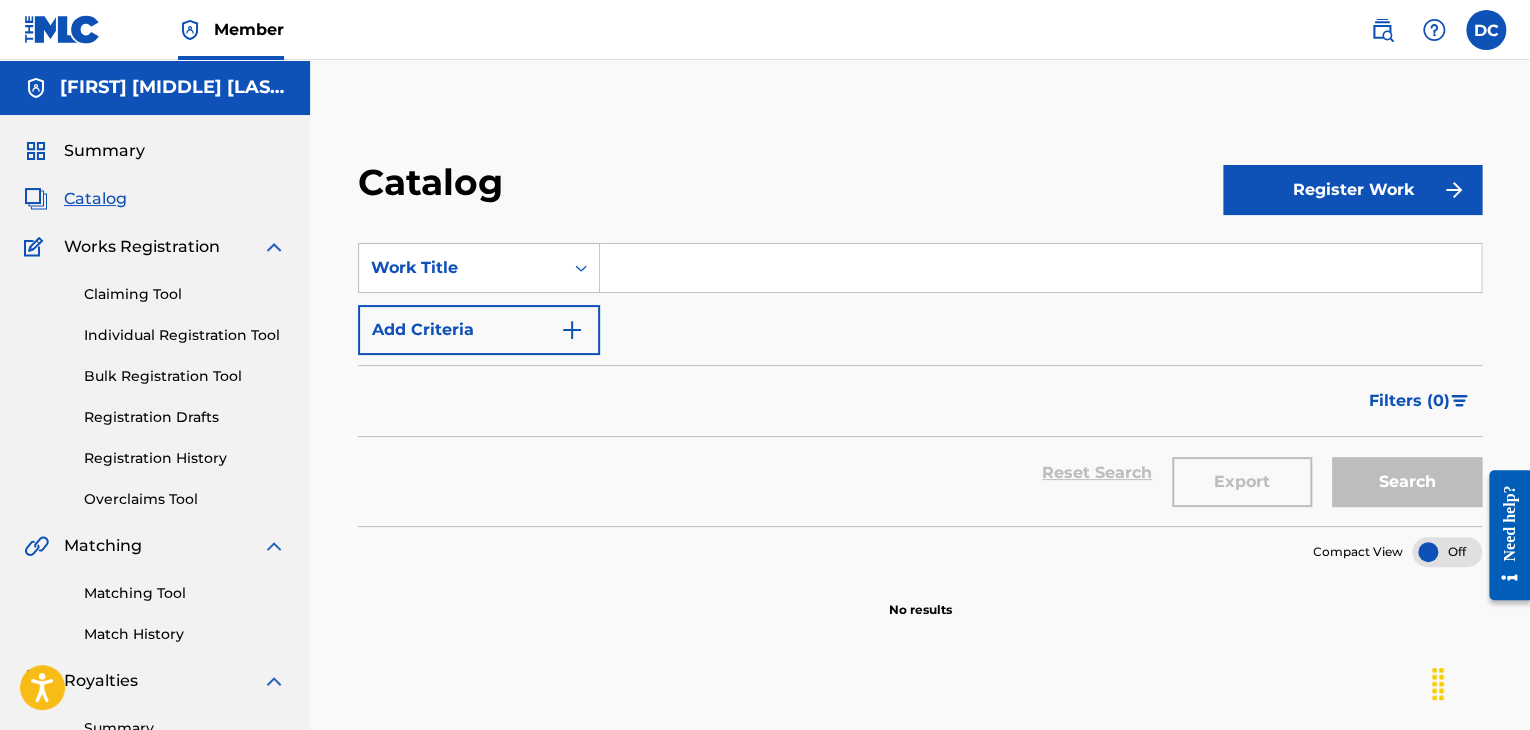 click on "Works Registration" at bounding box center (142, 247) 